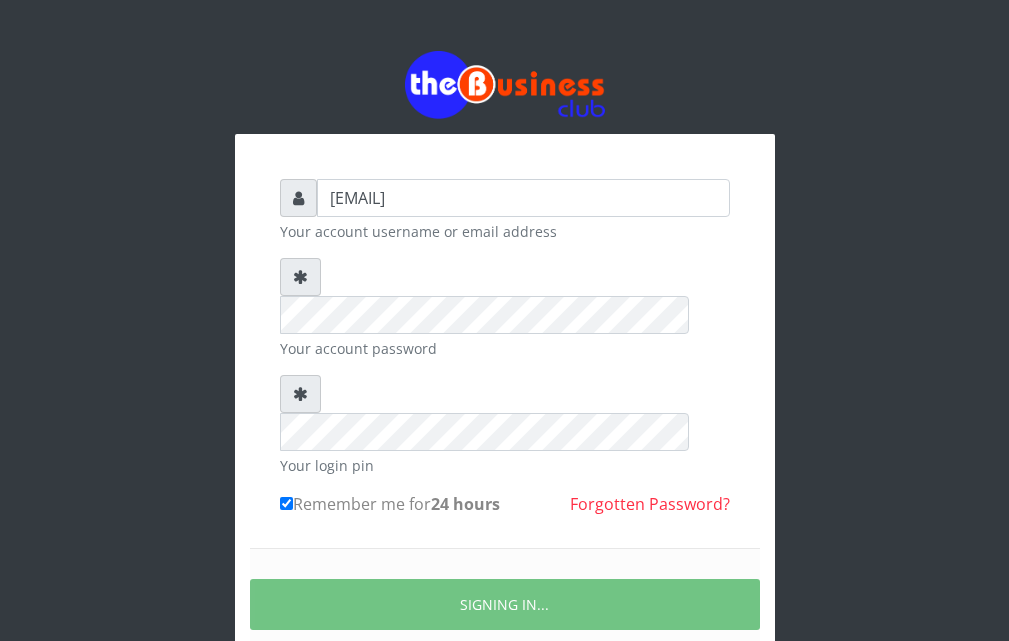 scroll, scrollTop: 0, scrollLeft: 0, axis: both 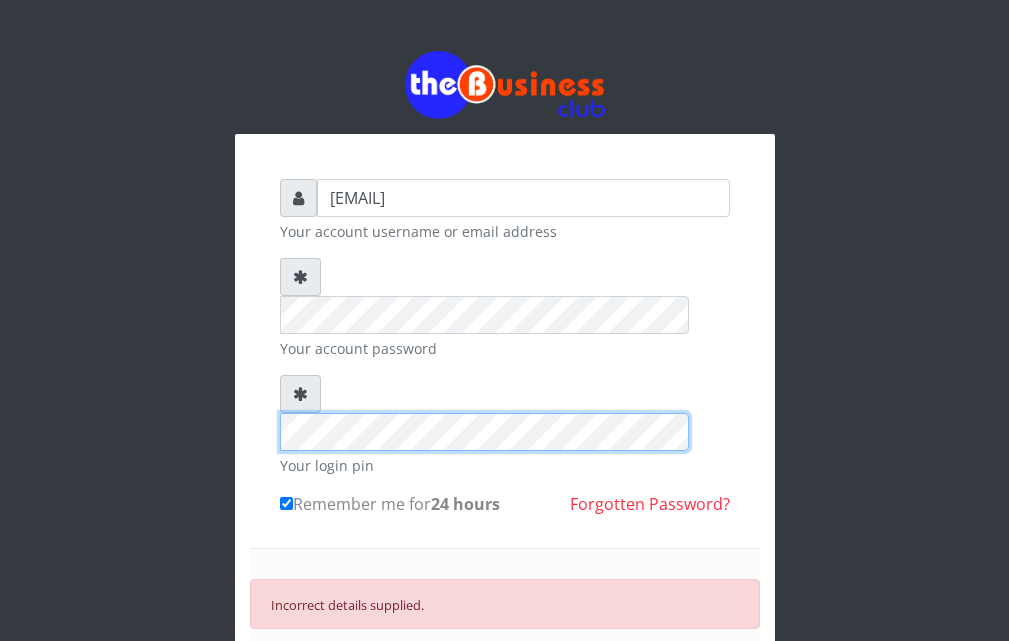 click on "alameencomputerinstitute@gmail.com
Your account username or email address
Your account password
Your login pin
Remember me for  24 hours
Forgotten Password?" at bounding box center [505, 472] 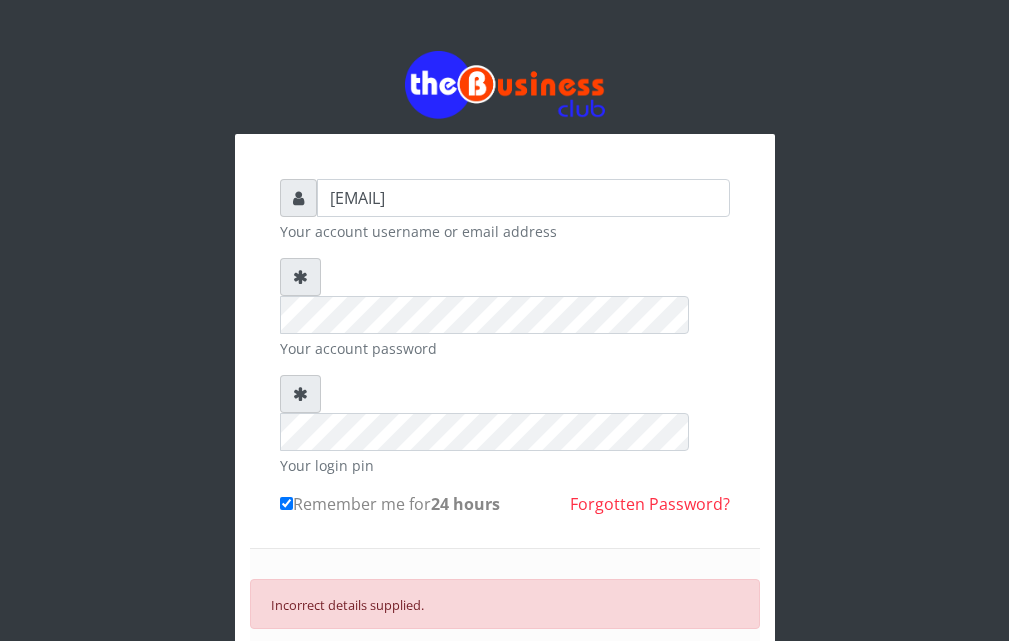 click on "SIGN IN" at bounding box center (505, 670) 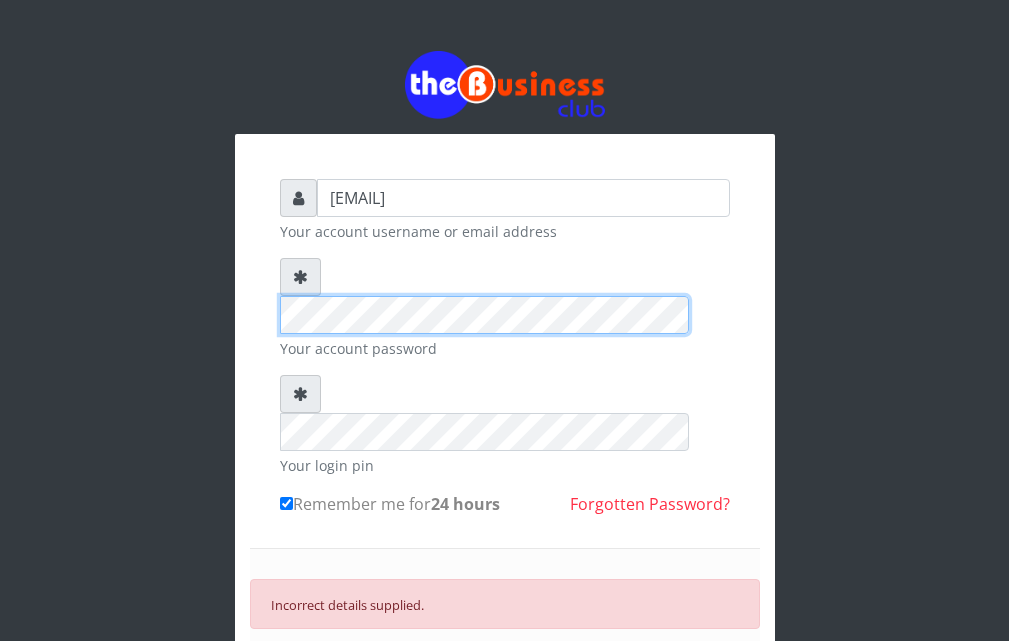 click on "alameencomputerinstitute@gmail.com
Your account username or email address
Your account password
Your login pin
Remember me for  24 hours" at bounding box center (505, 430) 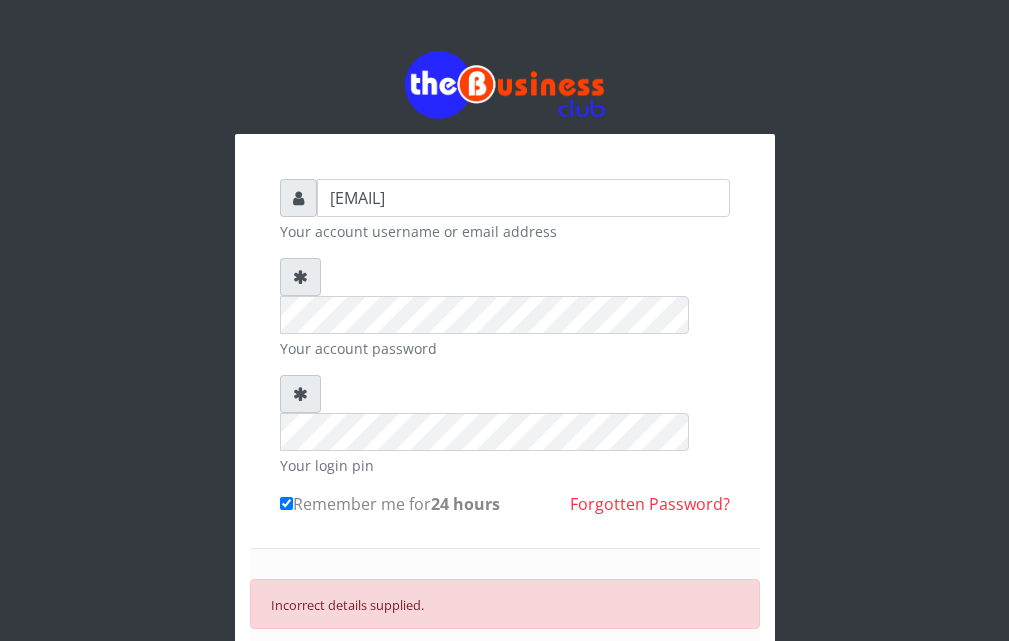 click on "SIGN IN" at bounding box center (505, 670) 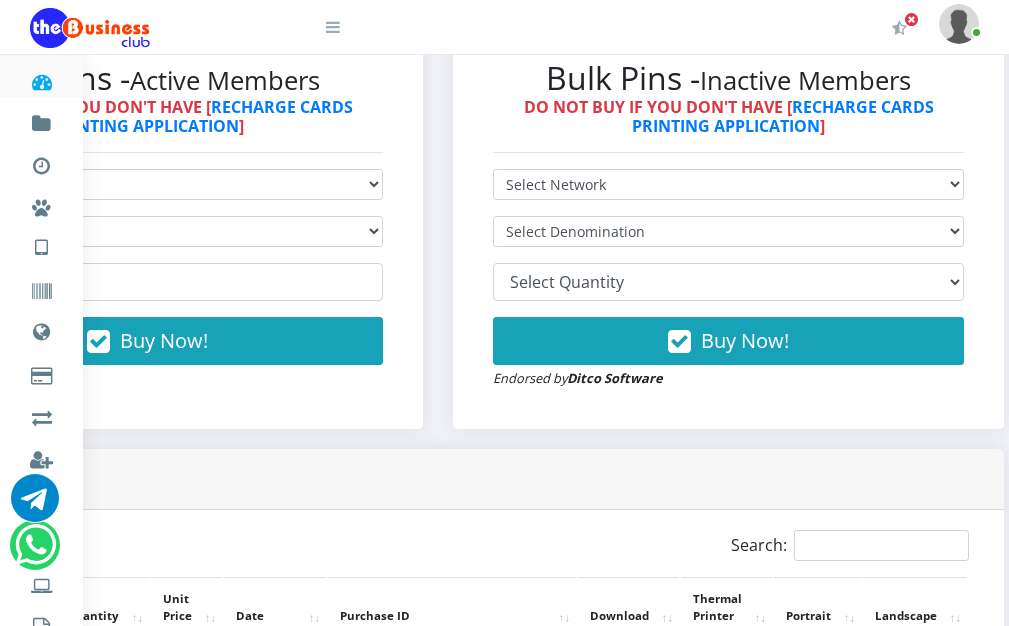 scroll, scrollTop: 600, scrollLeft: 428, axis: both 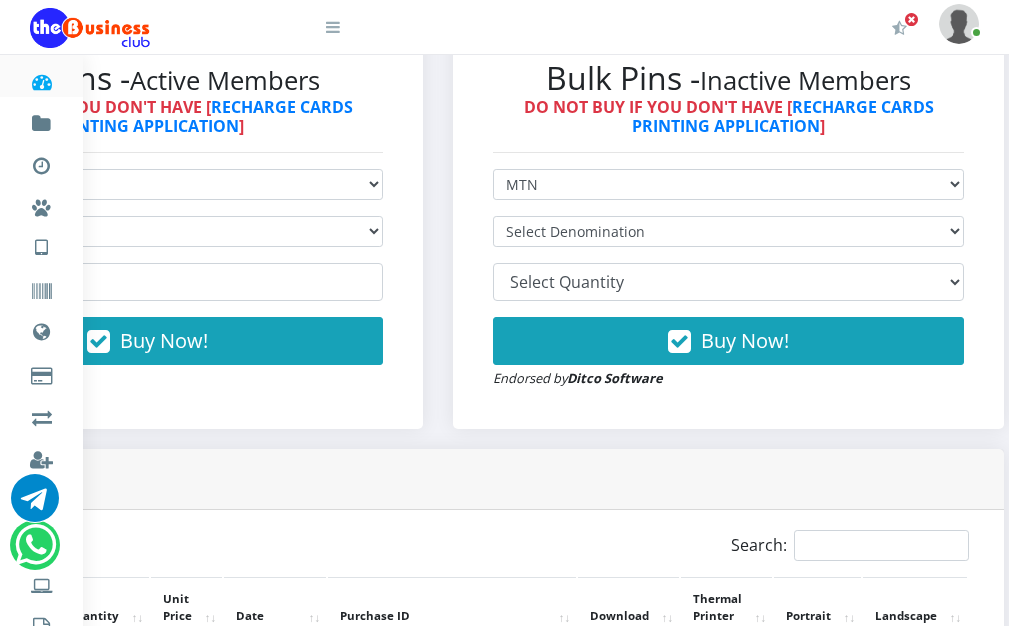 click on "Select Network
MTN
Globacom
9Mobile
Airtel" at bounding box center (728, 184) 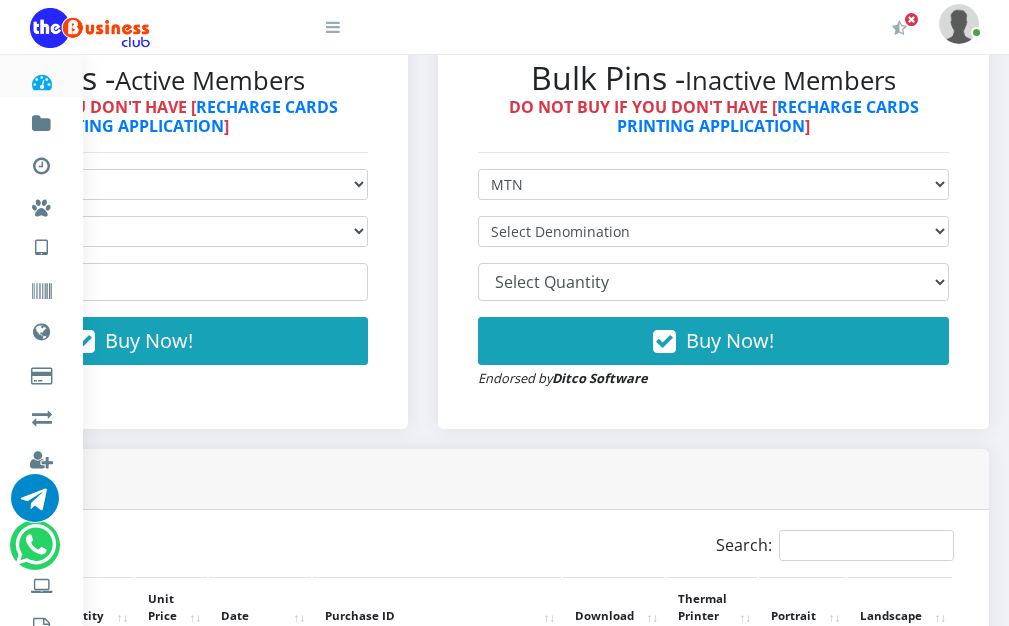 scroll, scrollTop: 600, scrollLeft: 249, axis: both 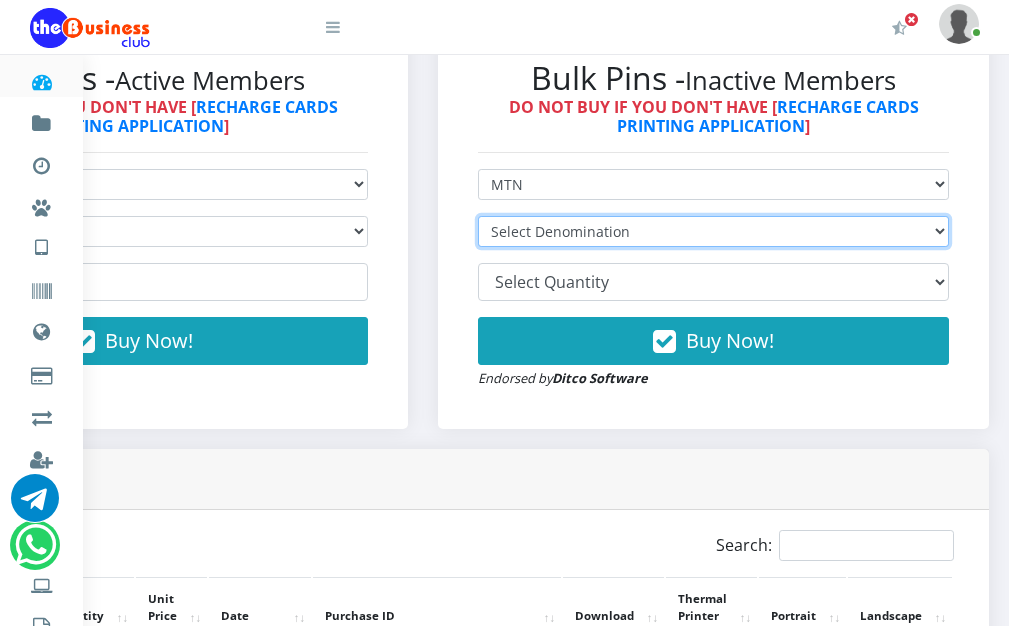 click on "Select Denomination MTN NGN100 - ₦97.30 MTN NGN200 - ₦194.60 MTN NGN400 - ₦389.20 MTN NGN500 - ₦486.50 MTN NGN1000 - ₦973.00 MTN NGN1500 - ₦1,459.50" at bounding box center [713, 231] 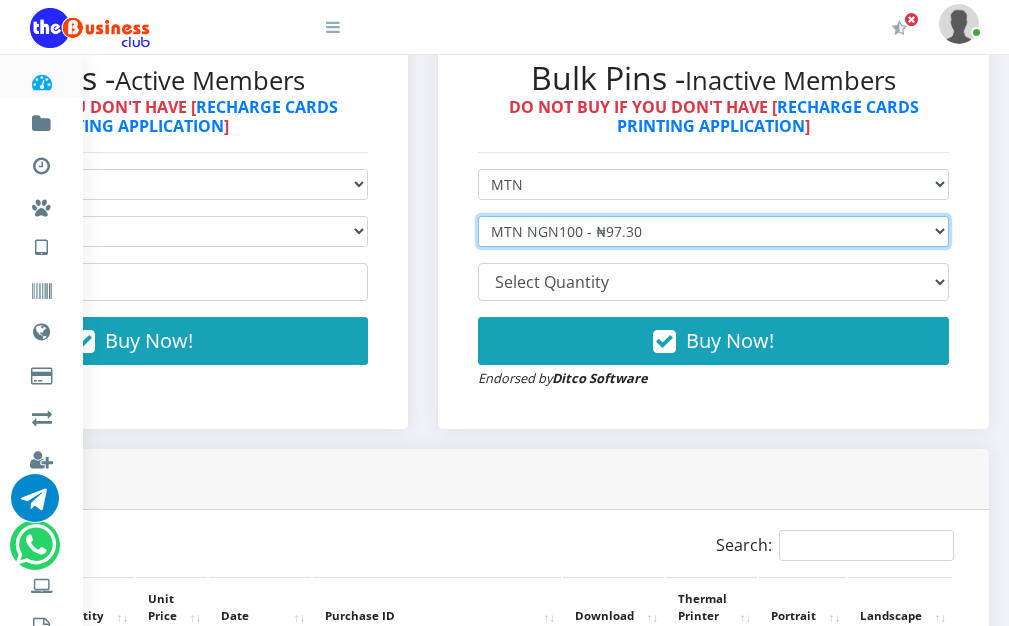 click on "Select Denomination MTN NGN100 - ₦97.30 MTN NGN200 - ₦194.60 MTN NGN400 - ₦389.20 MTN NGN500 - ₦486.50 MTN NGN1000 - ₦973.00 MTN NGN1500 - ₦1,459.50" at bounding box center (713, 231) 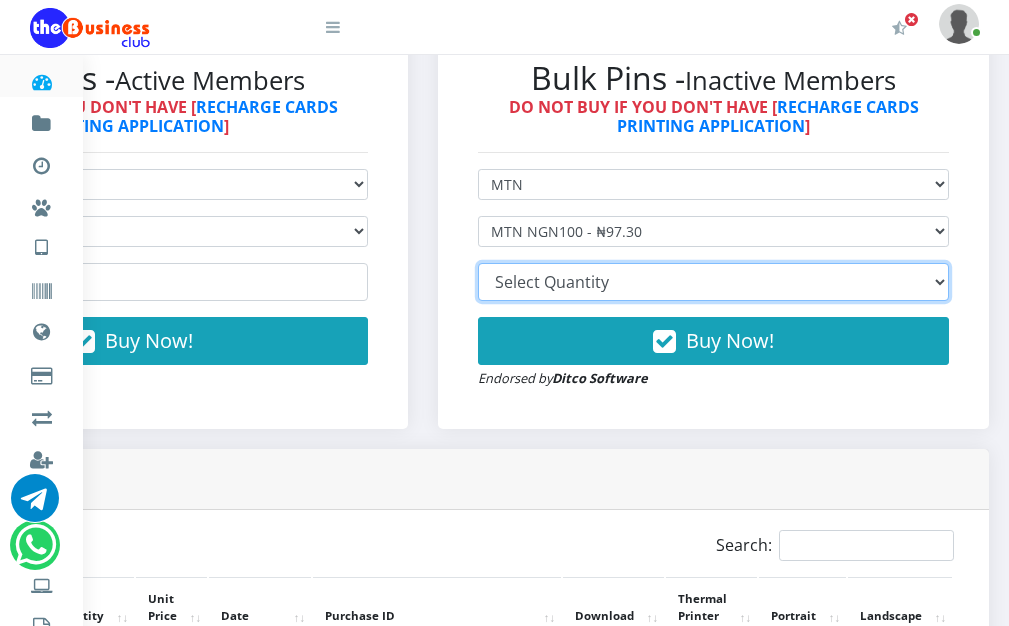 click on "10
20
30
40
44 (Online Printing, Portrait)
60 (Online Printing, Landscape)
70 (Online Printing, Portrait)
72 (Online Printing, Landscape)
85 (Online Printing, Portrait)
100
150
200
300
500" at bounding box center [713, 282] 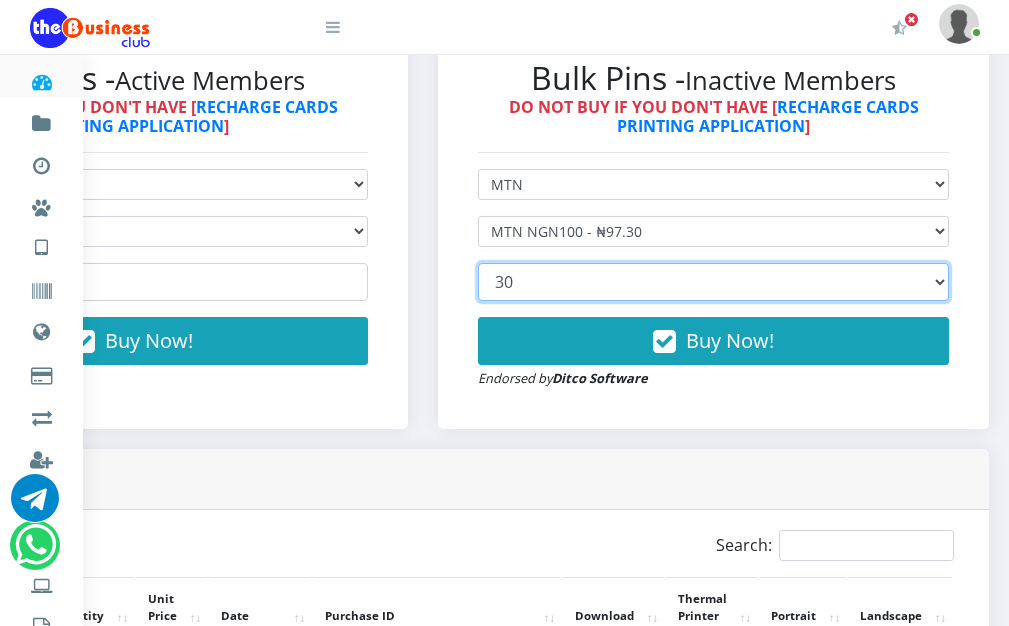 click on "10
20
30
40
44 (Online Printing, Portrait)
60 (Online Printing, Landscape)
70 (Online Printing, Portrait)
72 (Online Printing, Landscape)
85 (Online Printing, Portrait)
100
150
200
300
500" at bounding box center (713, 282) 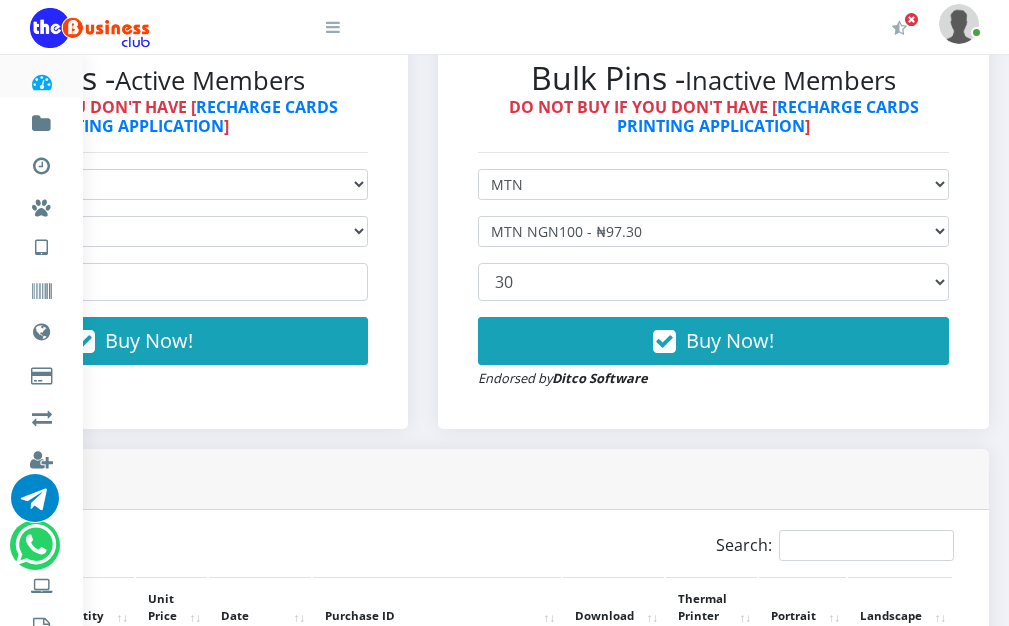 drag, startPoint x: 690, startPoint y: 336, endPoint x: 683, endPoint y: 308, distance: 28.86174 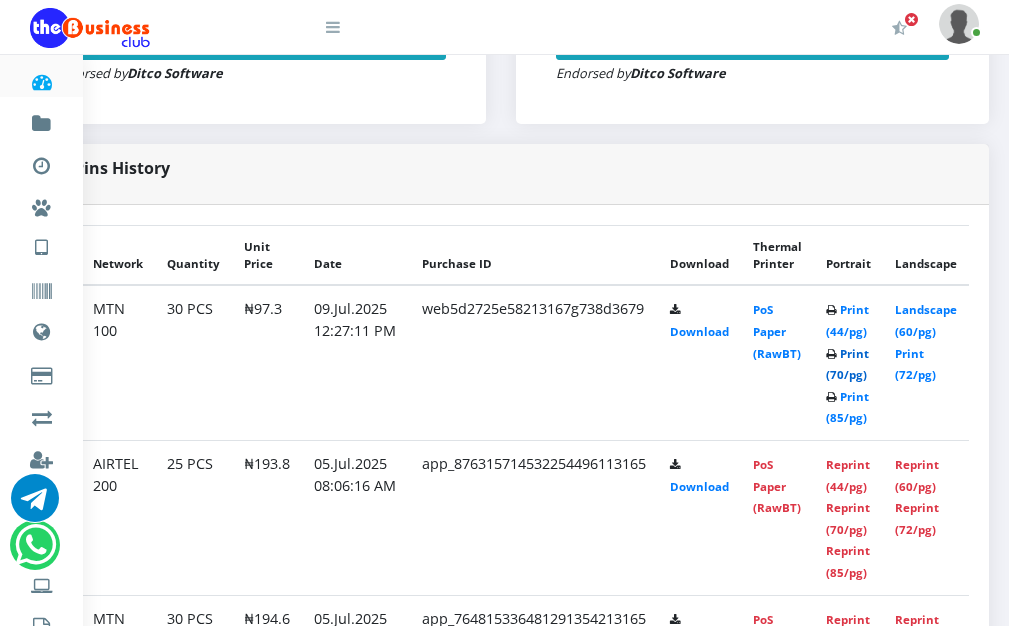 scroll, scrollTop: 1079, scrollLeft: 292, axis: both 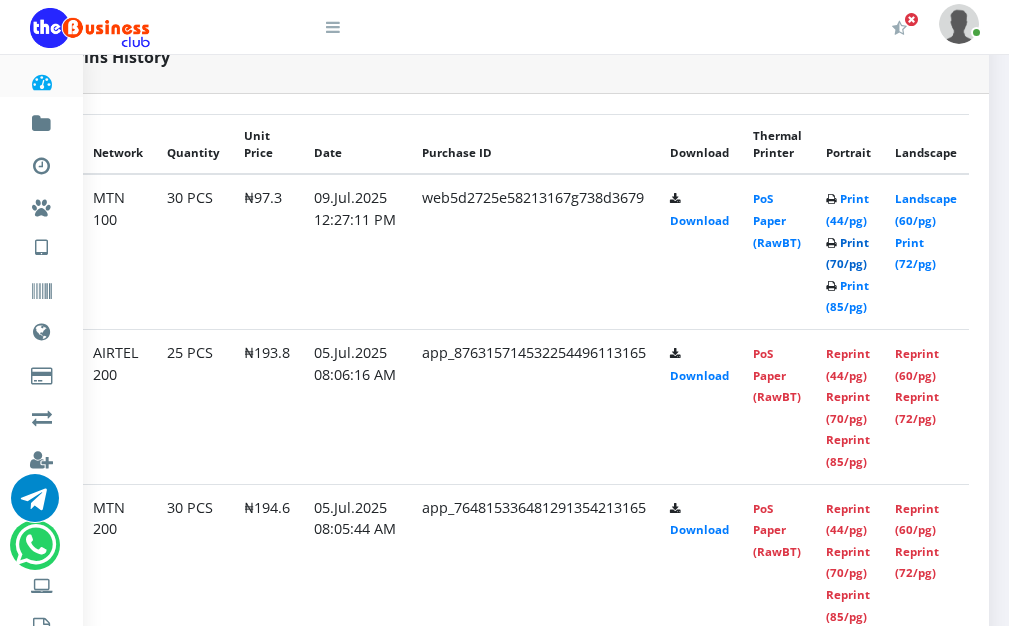 click on "Print (70/pg)" at bounding box center [847, 253] 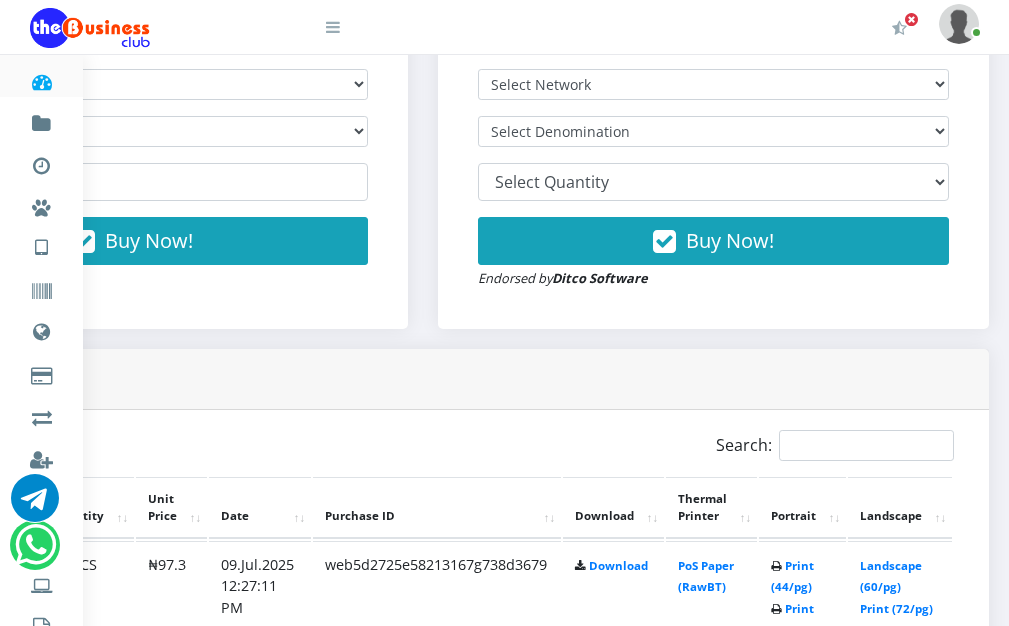 scroll, scrollTop: 900, scrollLeft: 249, axis: both 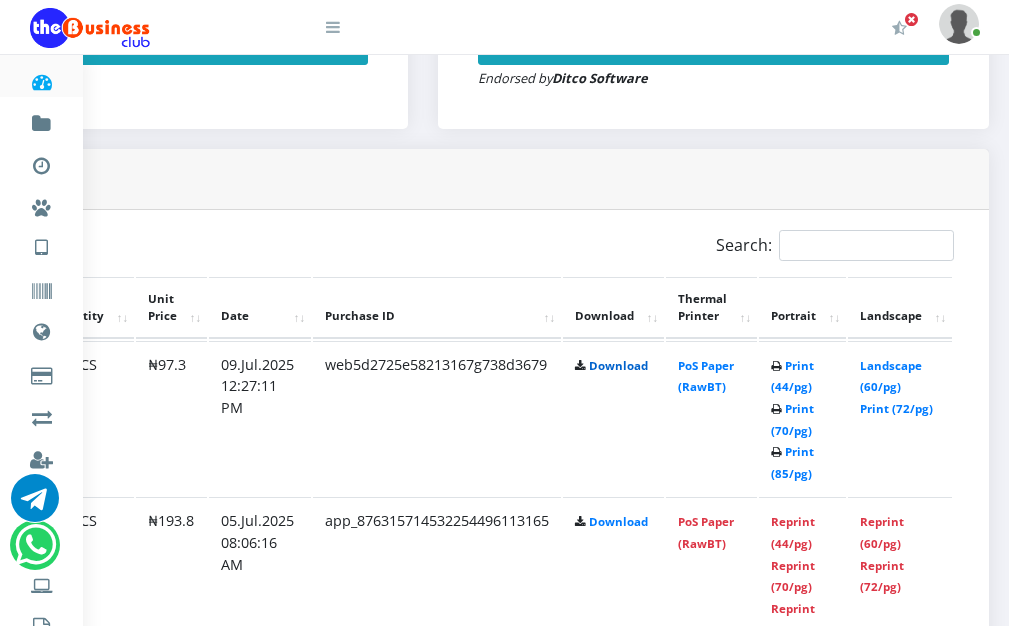 click on "Download" at bounding box center [618, 365] 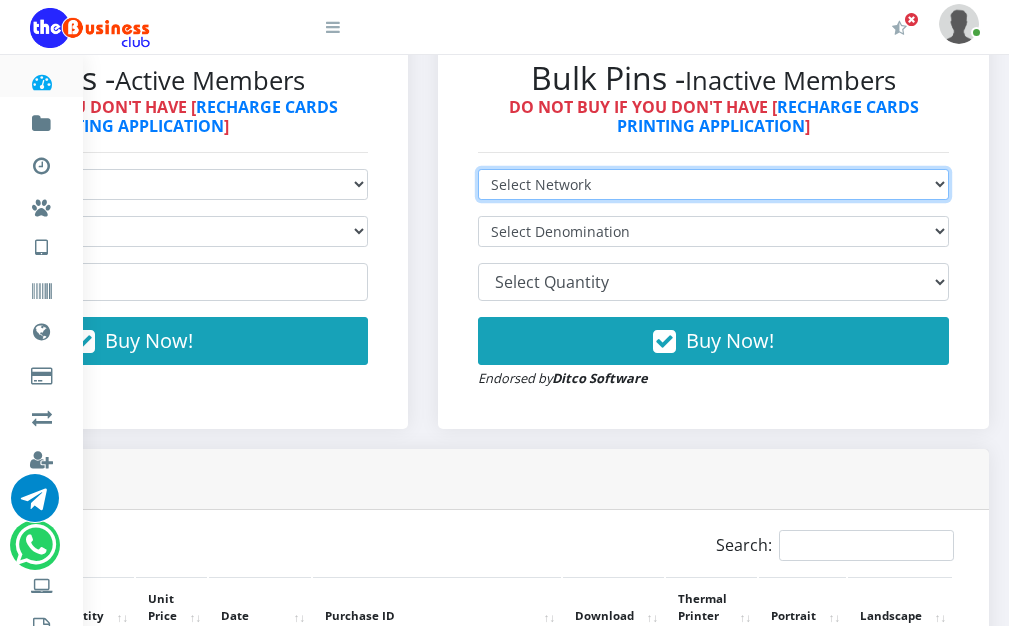 drag, startPoint x: 570, startPoint y: 186, endPoint x: 567, endPoint y: 200, distance: 14.3178215 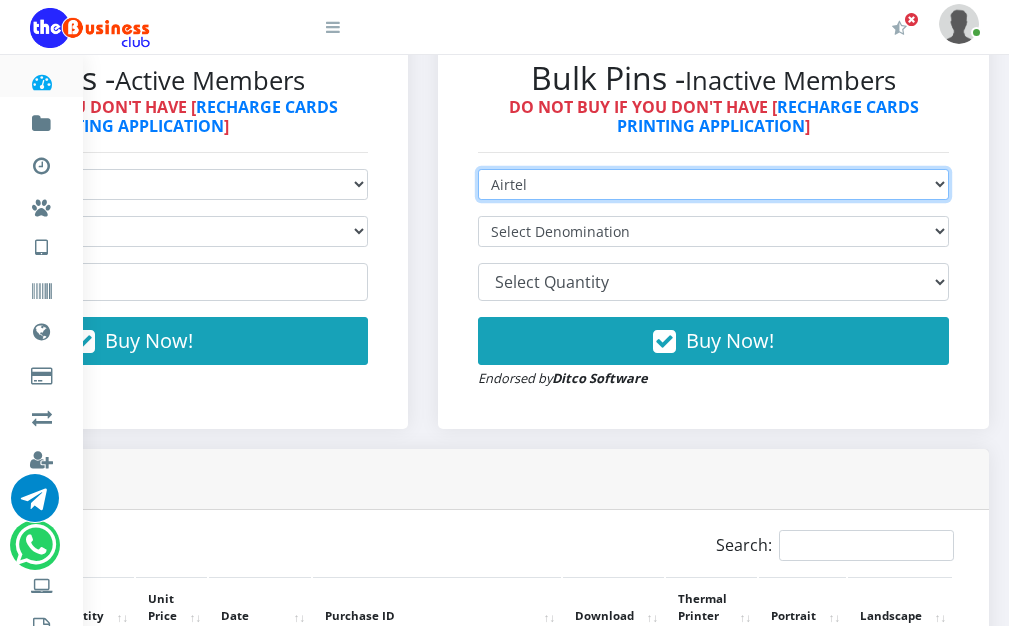click on "Select Network
MTN
Globacom
9Mobile
Airtel" at bounding box center (713, 184) 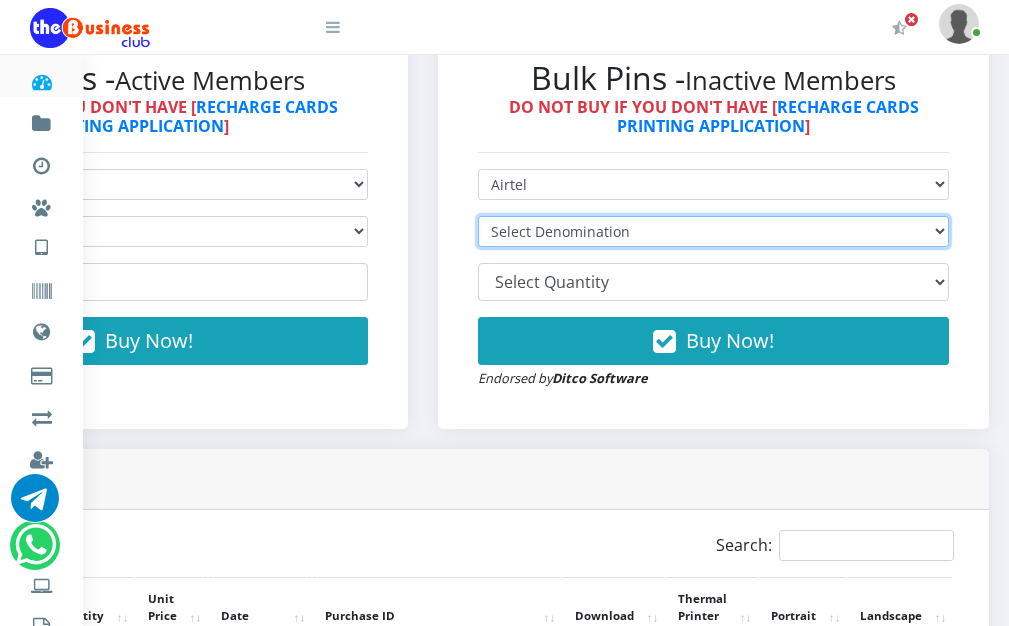 click on "Select Denomination Airtel NGN100 - ₦96.90 Airtel NGN200 - ₦193.80 Airtel NGN500 - ₦484.50 Airtel NGN1000 - ₦969.00" at bounding box center [713, 231] 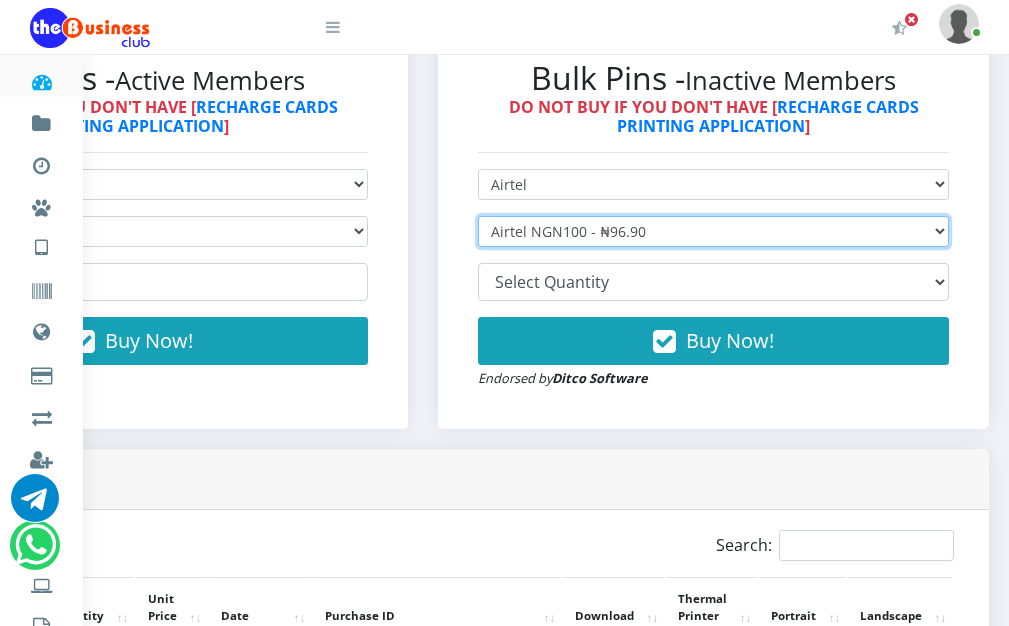 click on "Select Denomination Airtel NGN100 - ₦96.90 Airtel NGN200 - ₦193.80 Airtel NGN500 - ₦484.50 Airtel NGN1000 - ₦969.00" at bounding box center [713, 231] 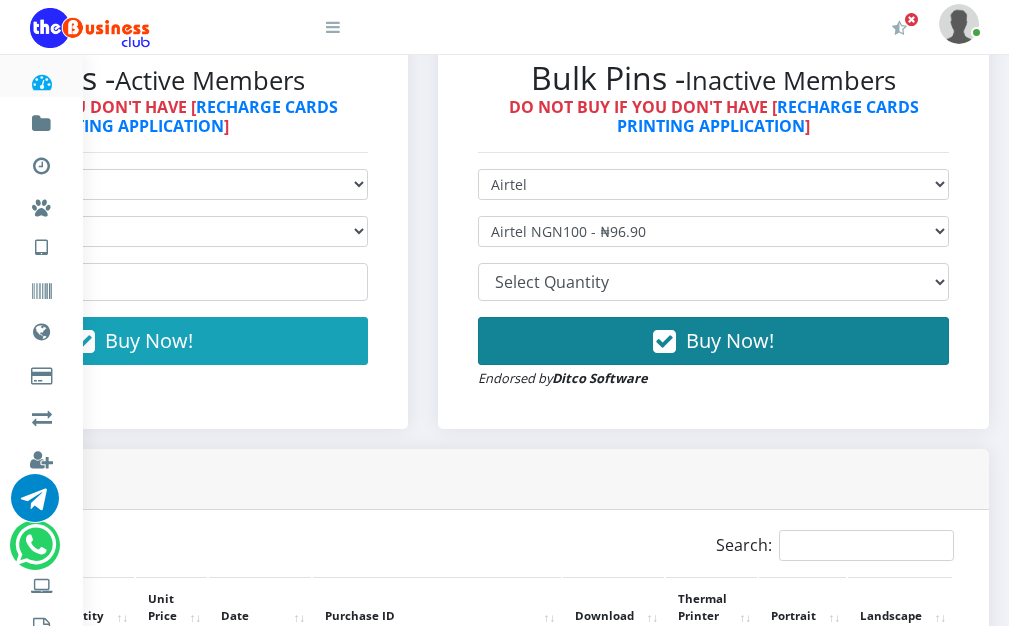 click at bounding box center (664, 342) 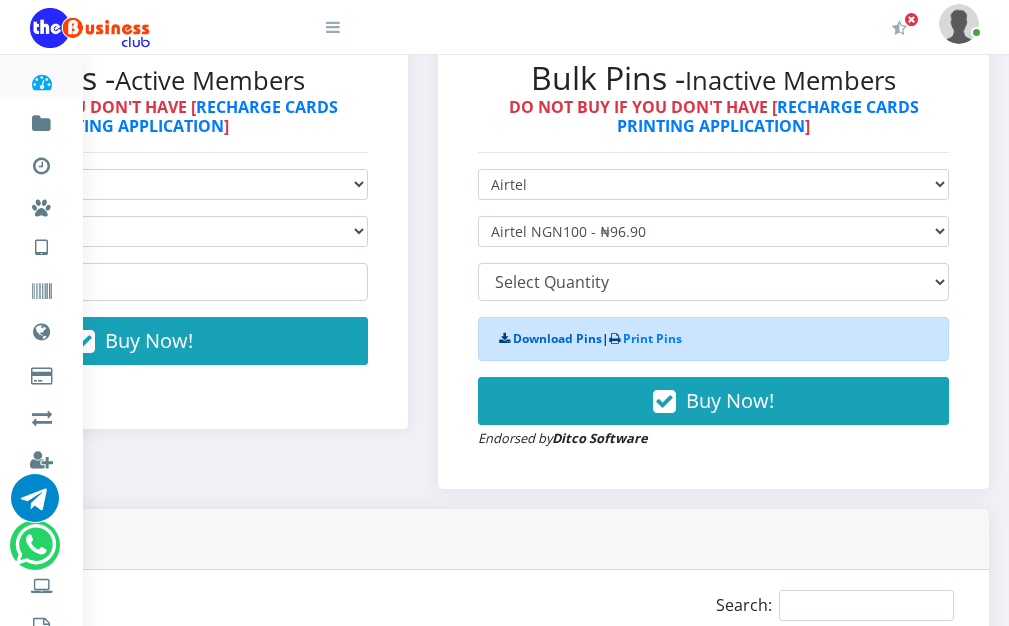 click on "Download Pins" at bounding box center [557, 338] 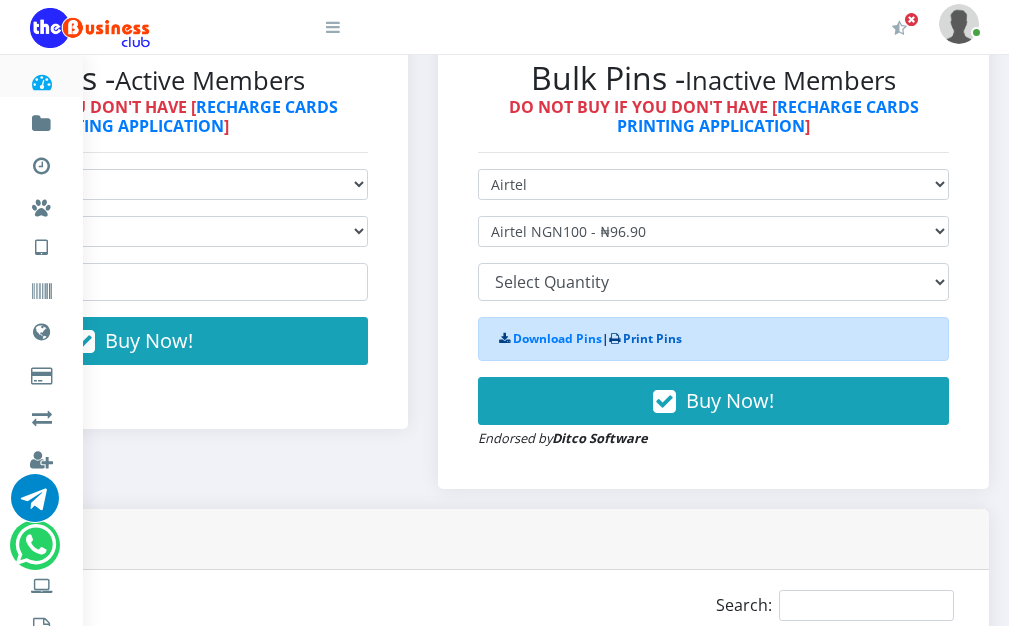 click on "Print Pins" at bounding box center (652, 338) 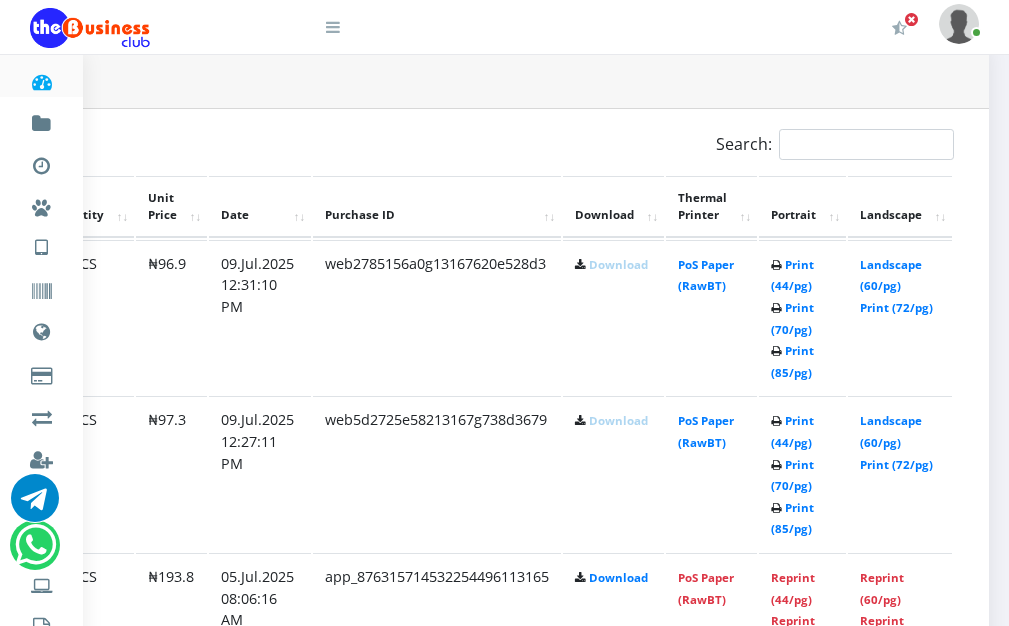 scroll, scrollTop: 401, scrollLeft: 249, axis: both 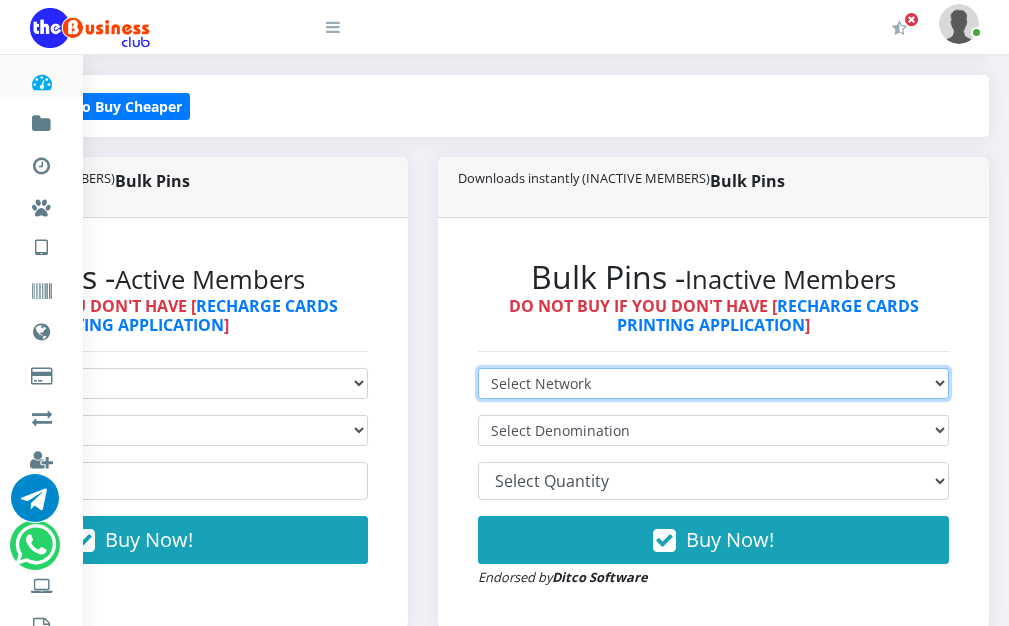 click on "Select Network
MTN
Globacom
9Mobile
Airtel" at bounding box center (713, 383) 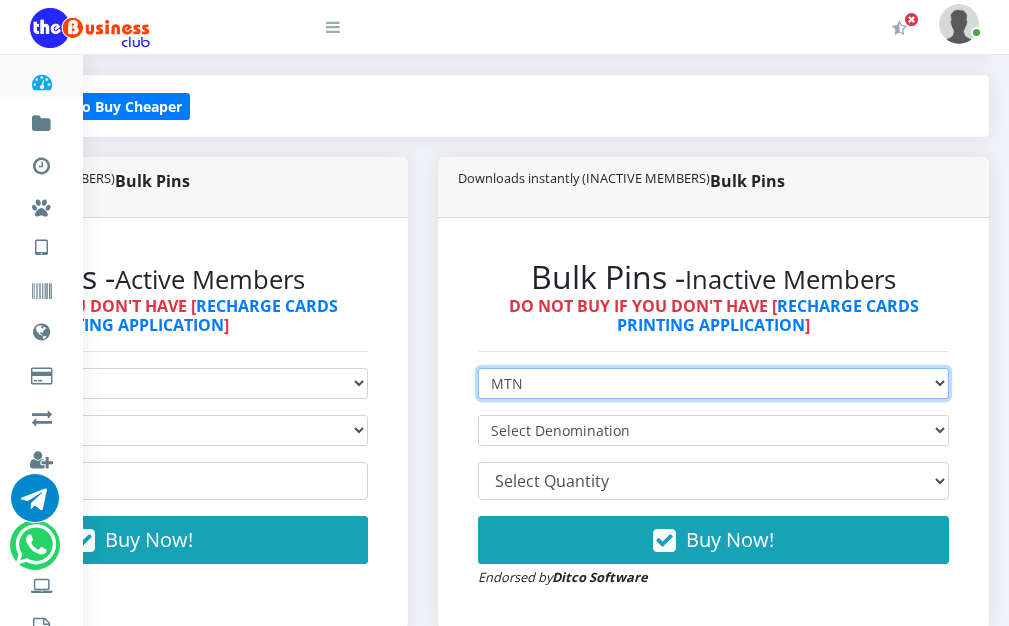 click on "Select Network
MTN
Globacom
9Mobile
Airtel" at bounding box center (713, 383) 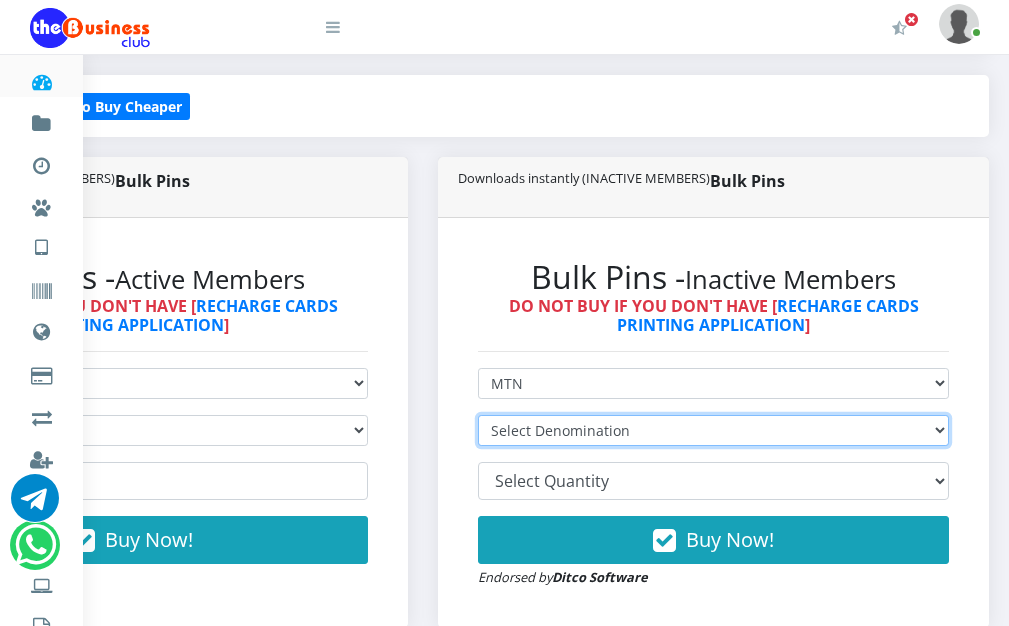 click on "Select Denomination" at bounding box center (713, 430) 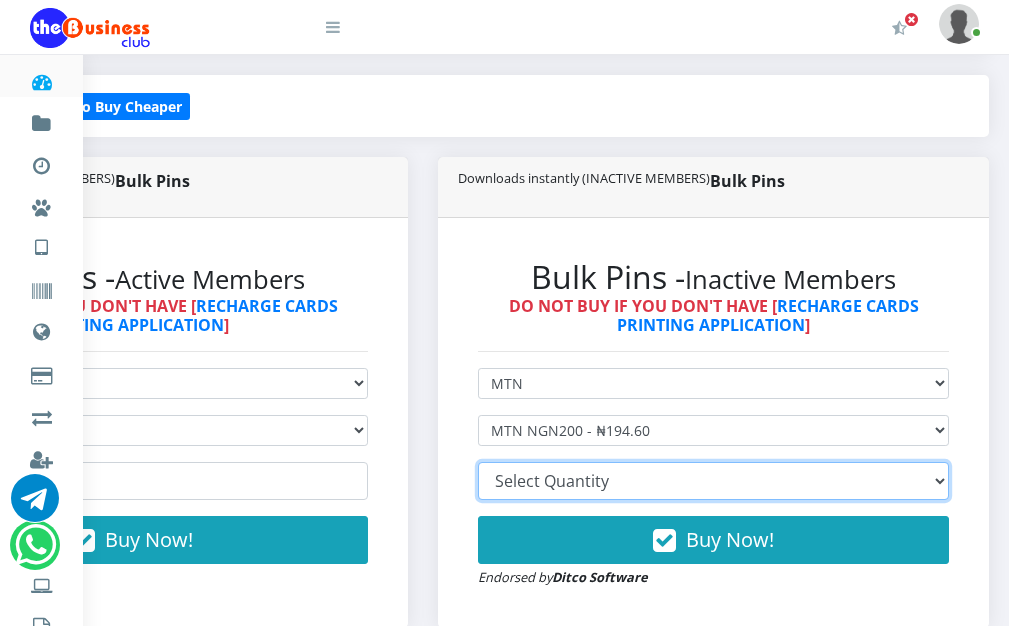 drag, startPoint x: 555, startPoint y: 468, endPoint x: 555, endPoint y: 484, distance: 16 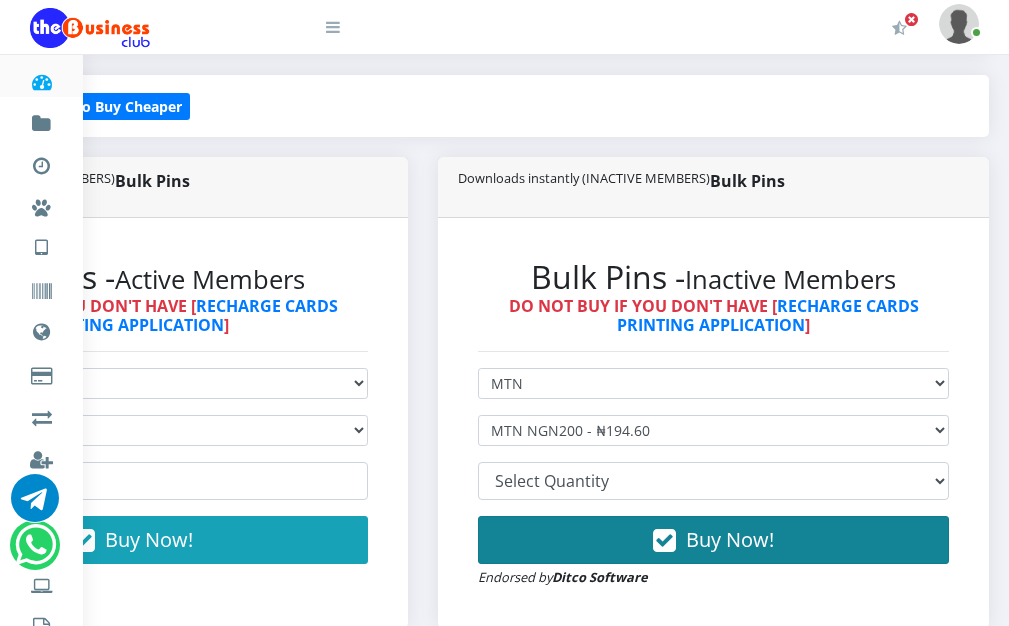 drag, startPoint x: 651, startPoint y: 533, endPoint x: 640, endPoint y: 527, distance: 12.529964 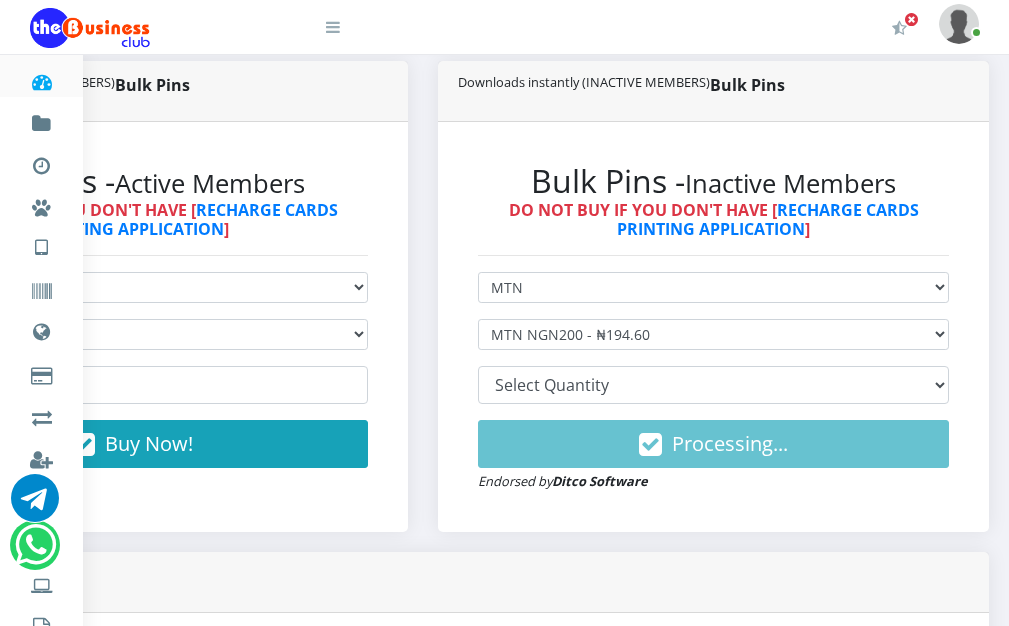 scroll, scrollTop: 601, scrollLeft: 249, axis: both 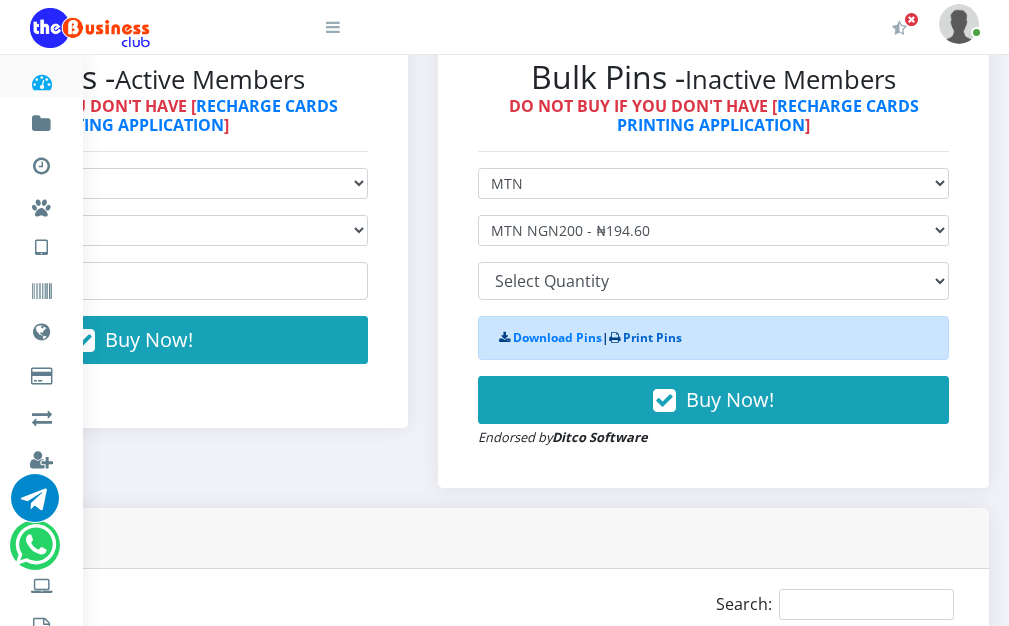 click on "Print Pins" at bounding box center (652, 337) 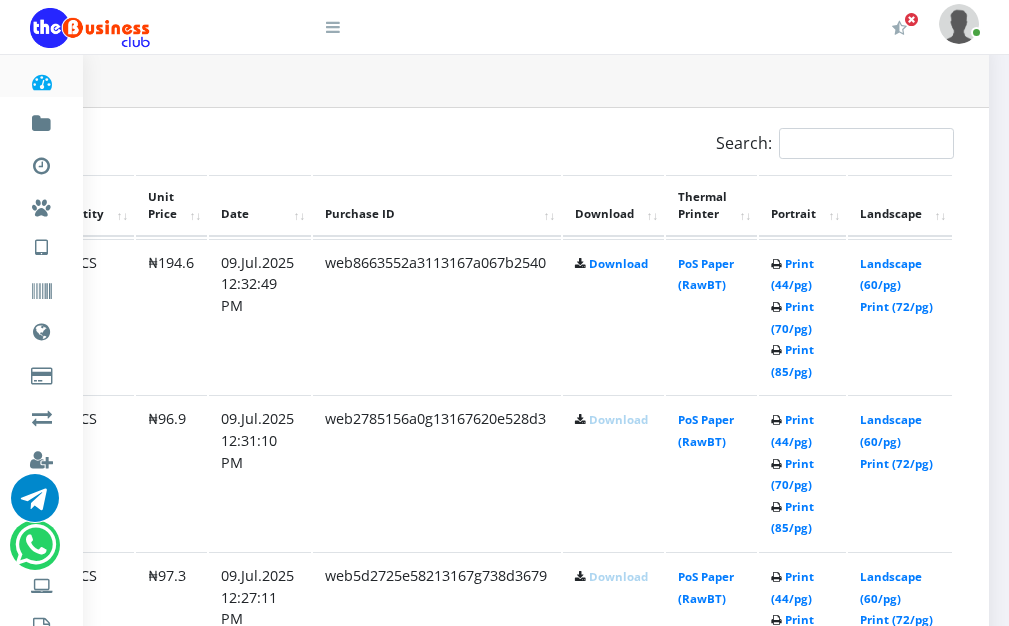 scroll, scrollTop: 0, scrollLeft: 0, axis: both 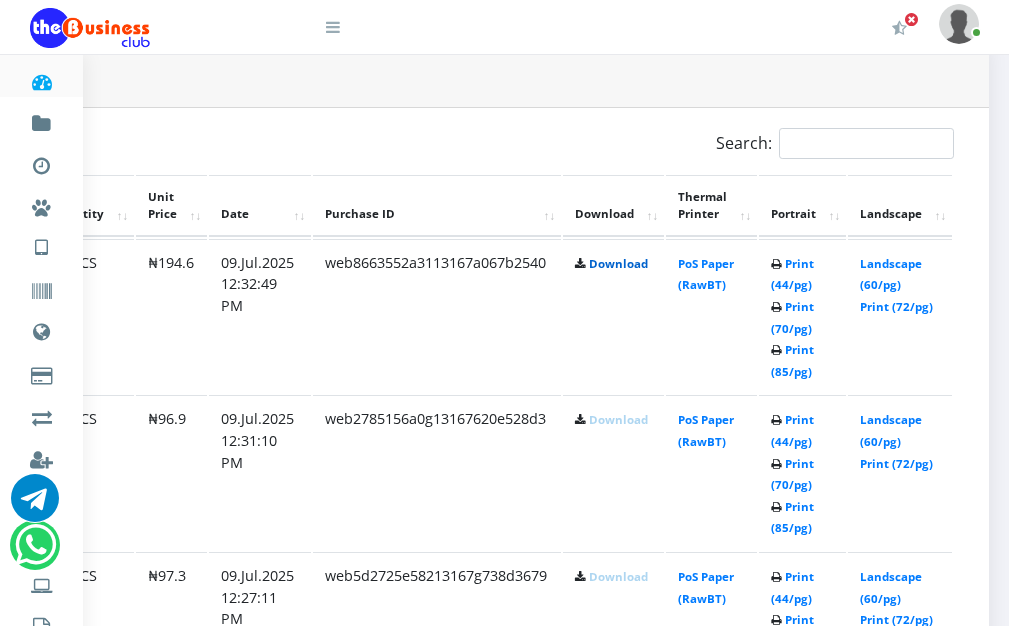 click on "Download" at bounding box center (618, 263) 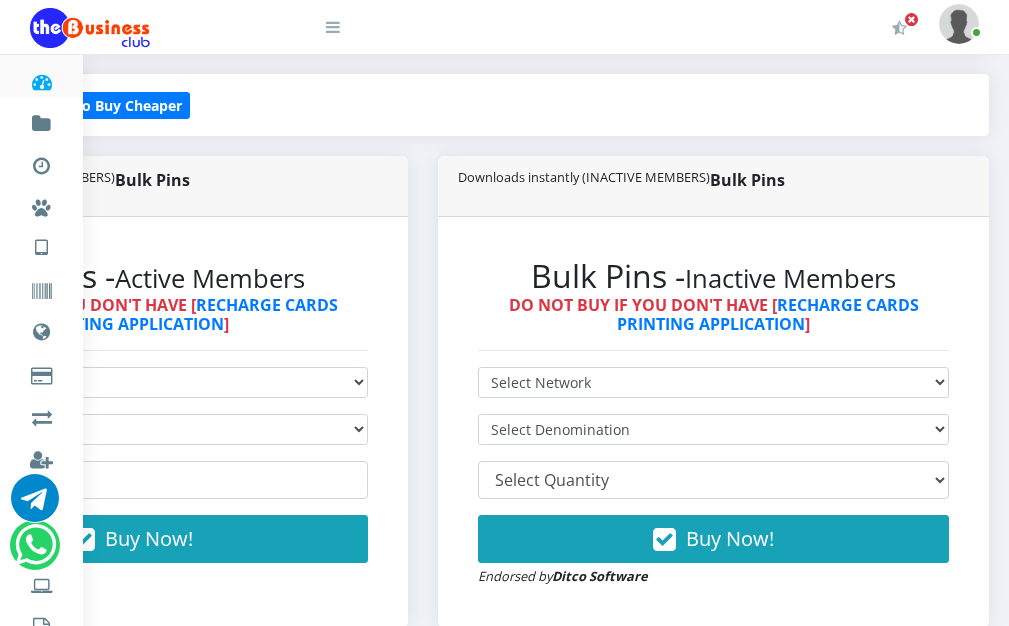 scroll, scrollTop: 502, scrollLeft: 249, axis: both 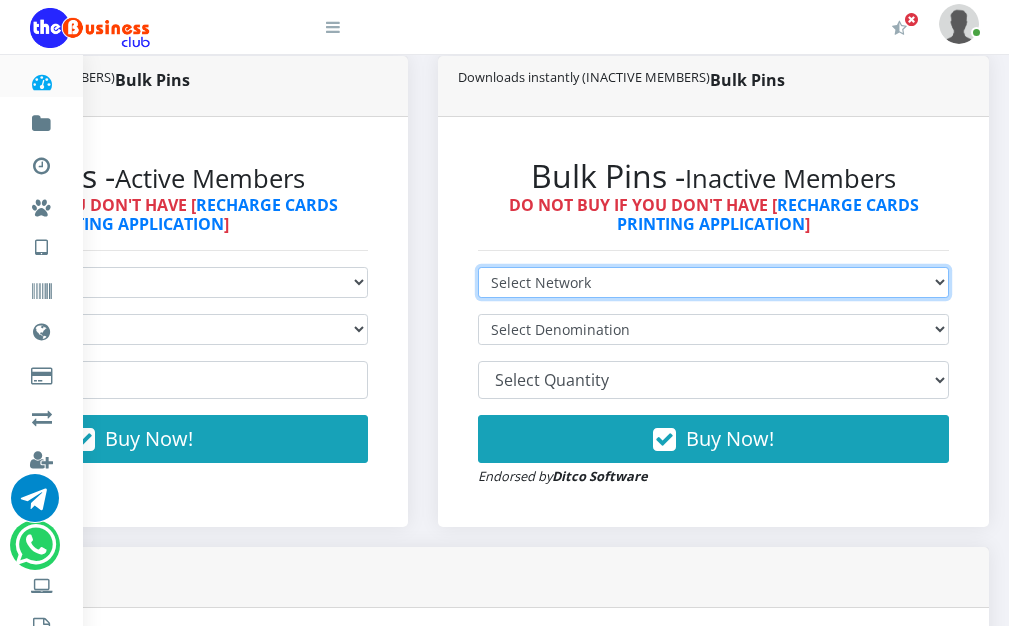 click on "Select Network
MTN
Globacom
9Mobile
Airtel" at bounding box center (713, 282) 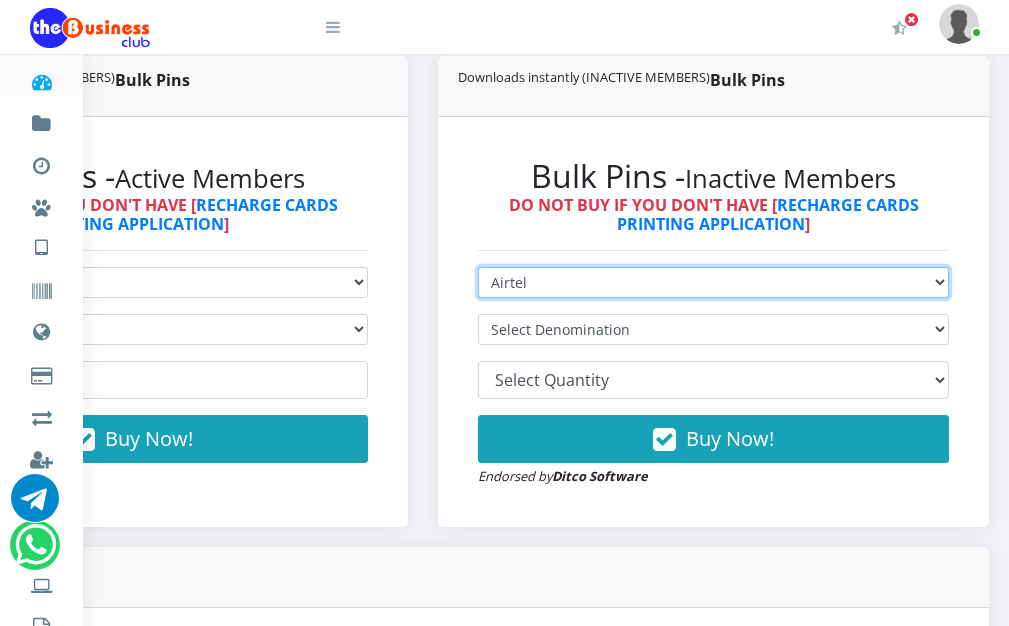 click on "Select Network
MTN
Globacom
9Mobile
Airtel" at bounding box center [713, 282] 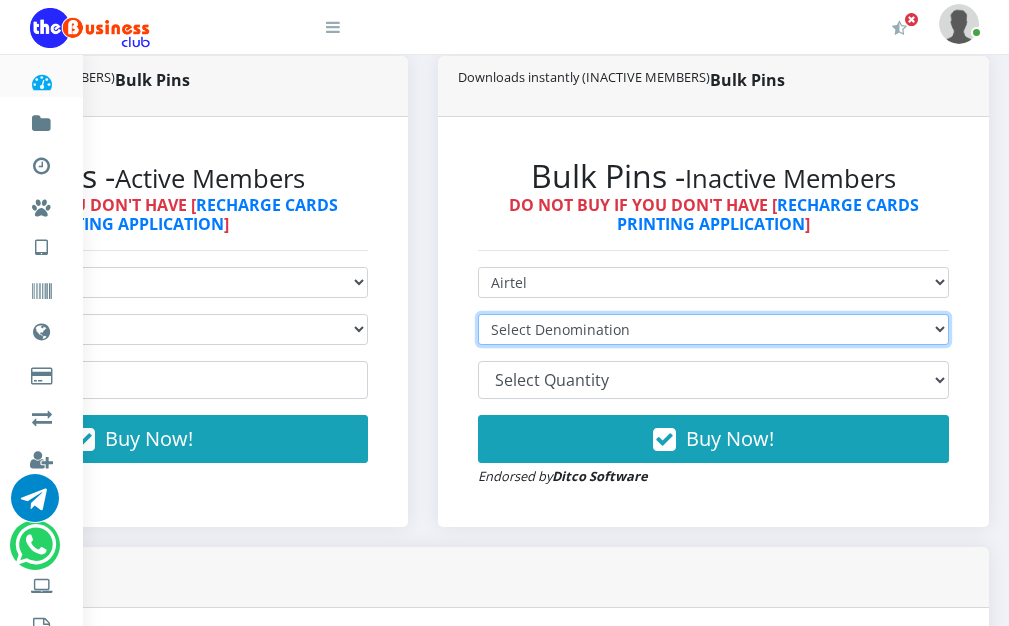 click on "Select Denomination Airtel NGN100 - ₦96.90 Airtel NGN200 - ₦193.80 Airtel NGN500 - ₦484.50 Airtel NGN1000 - ₦969.00" at bounding box center (713, 329) 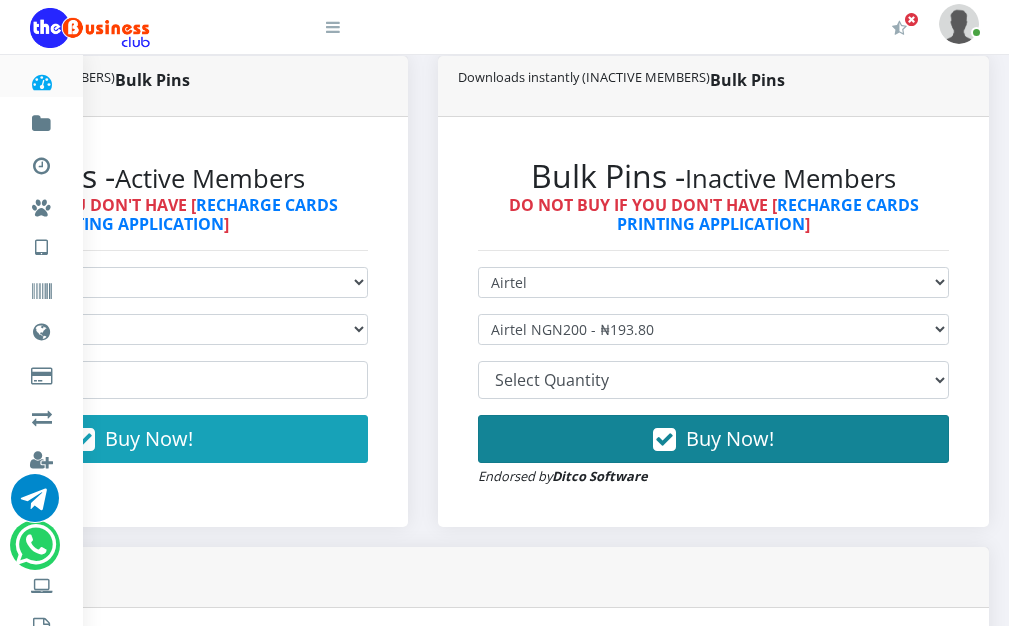 click on "Buy Now!" at bounding box center [730, 438] 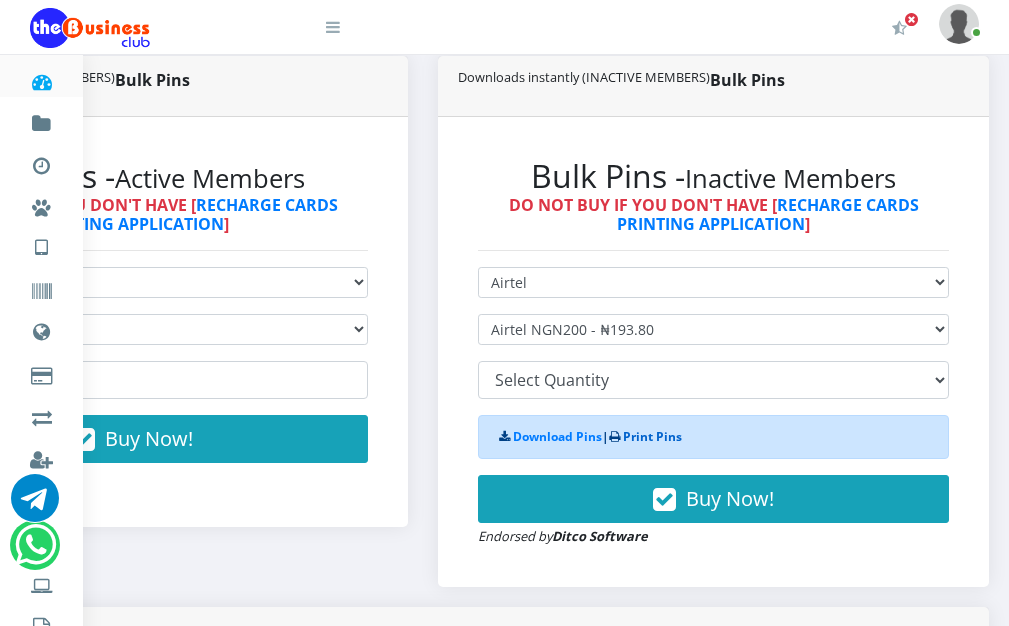 click on "Print Pins" at bounding box center [652, 436] 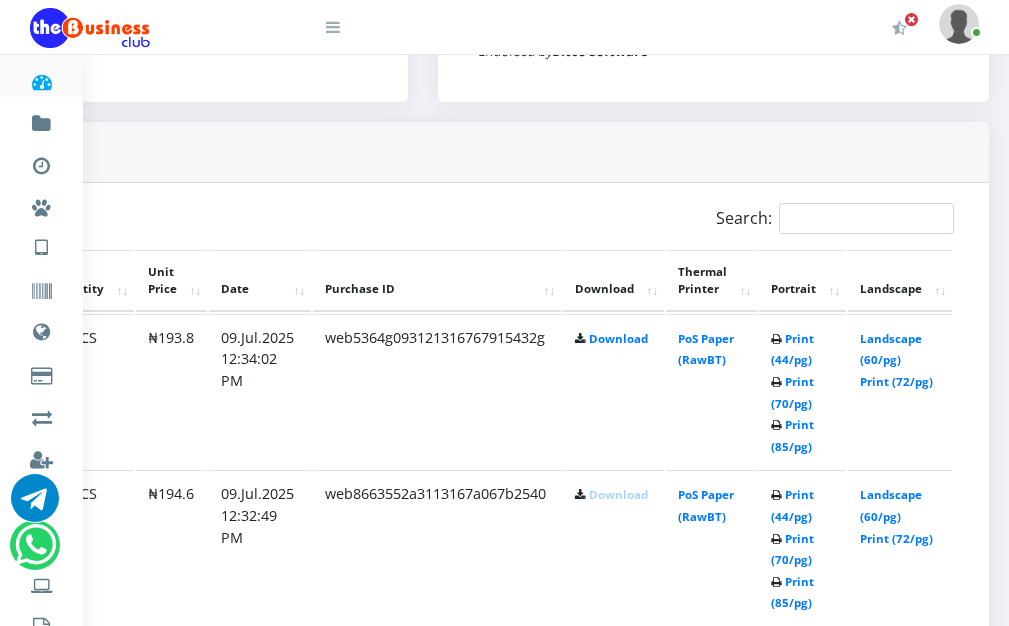 scroll, scrollTop: 0, scrollLeft: 0, axis: both 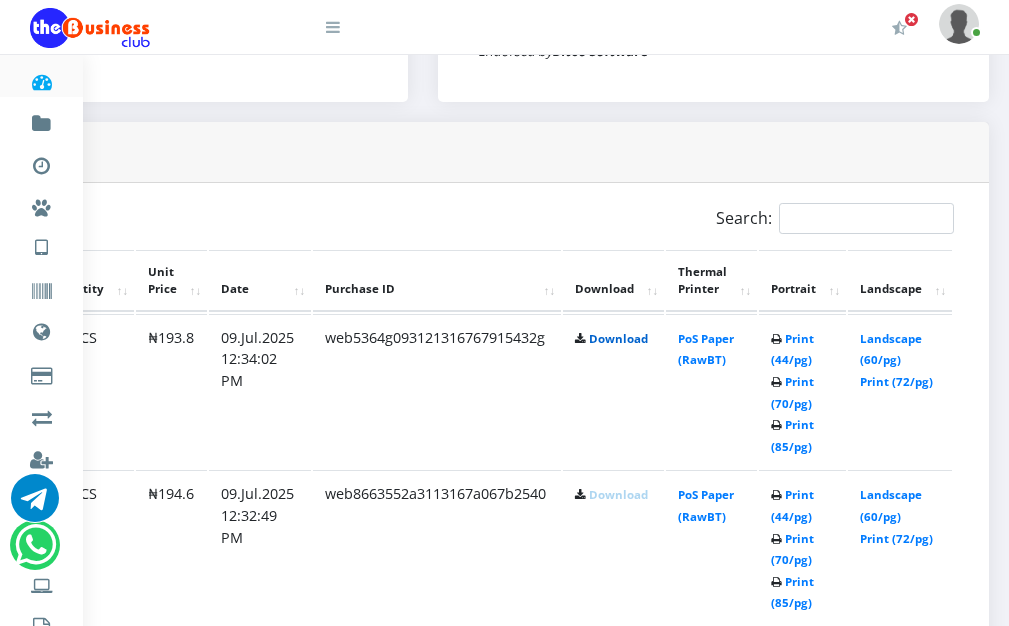 drag, startPoint x: 623, startPoint y: 334, endPoint x: 654, endPoint y: 339, distance: 31.400637 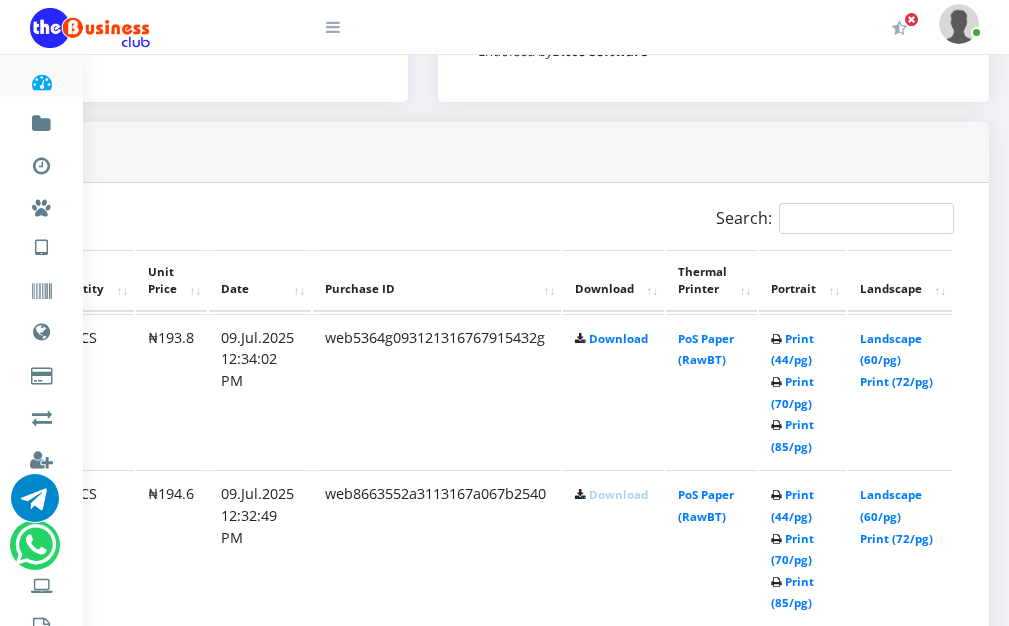 click on "Search:" at bounding box center (696, 222) 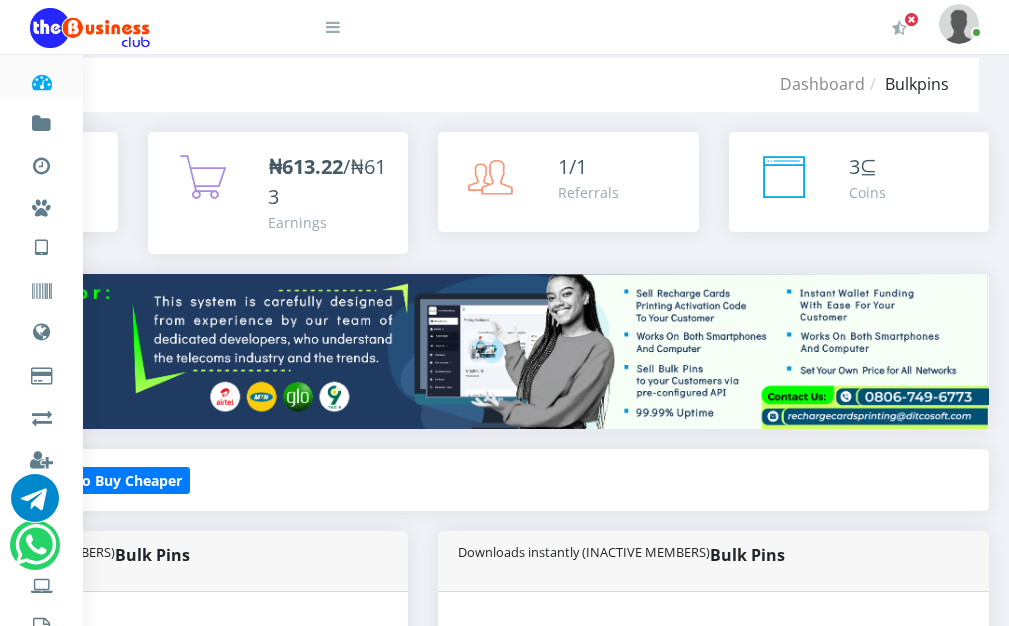 scroll, scrollTop: 0, scrollLeft: 249, axis: horizontal 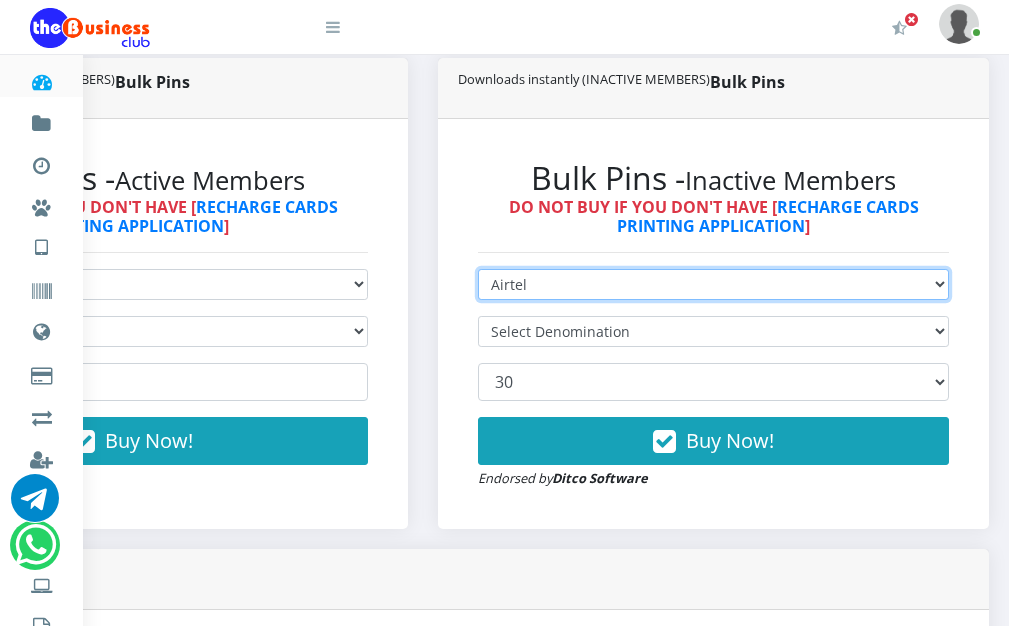 click on "Select Network
MTN
Globacom
9Mobile
Airtel" at bounding box center [713, 284] 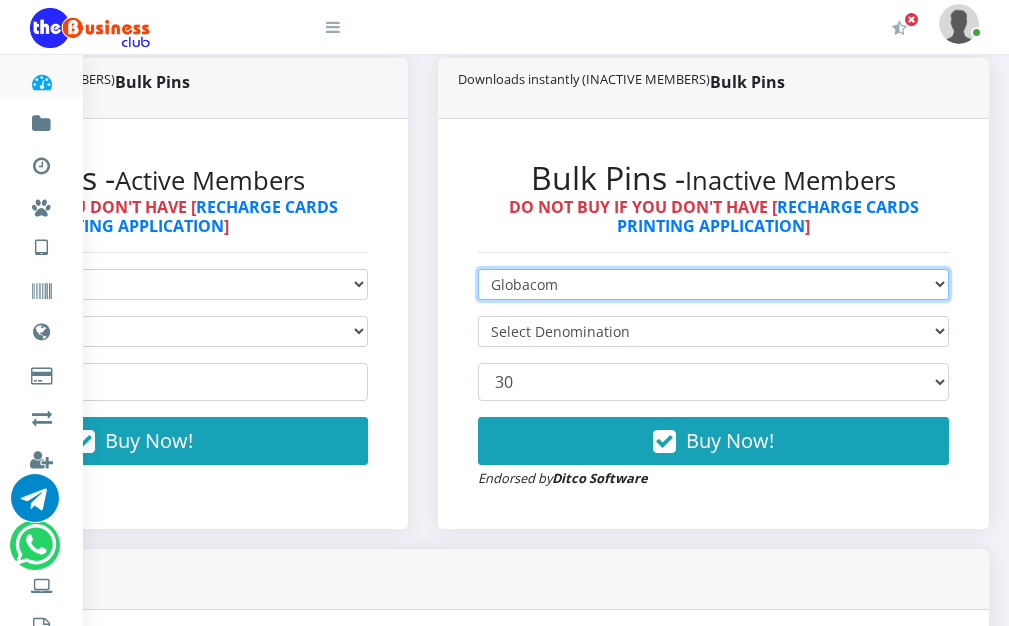 click on "Select Network
MTN
Globacom
9Mobile
Airtel" at bounding box center (713, 284) 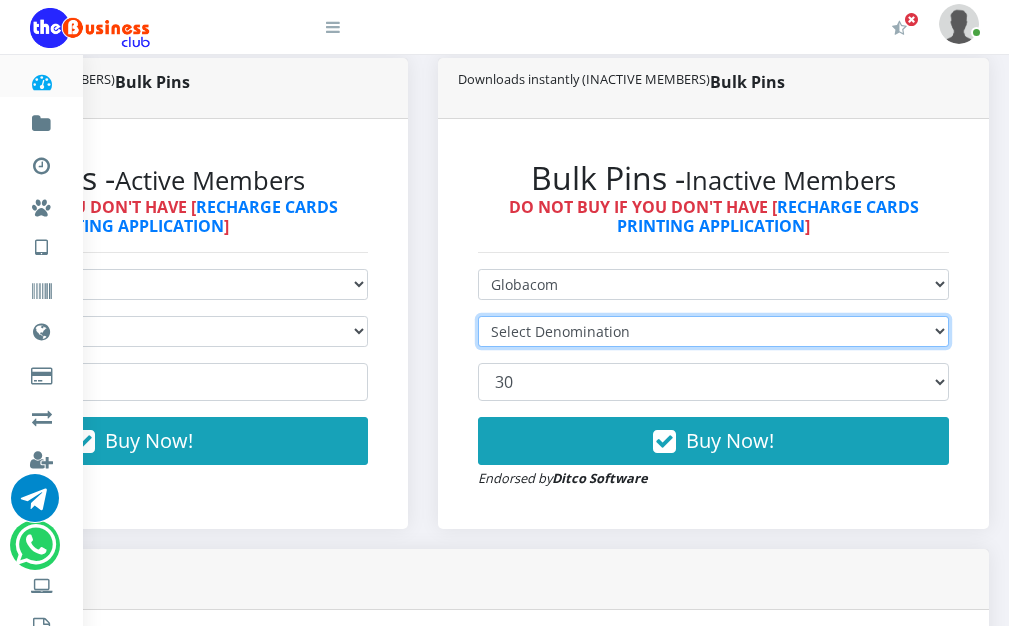 click on "Select Denomination" at bounding box center [713, 331] 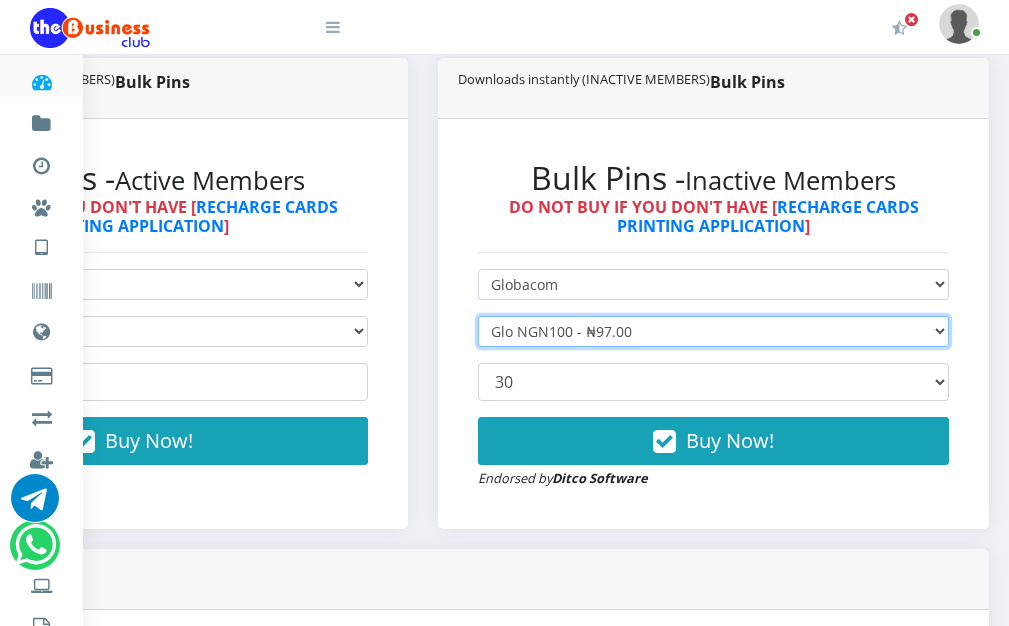 click on "Select Denomination Glo NGN100 - ₦97.00 Glo NGN200 - ₦194.00 Glo NGN500 - ₦485.00 Glo NGN1000 - ₦970.00" at bounding box center (713, 331) 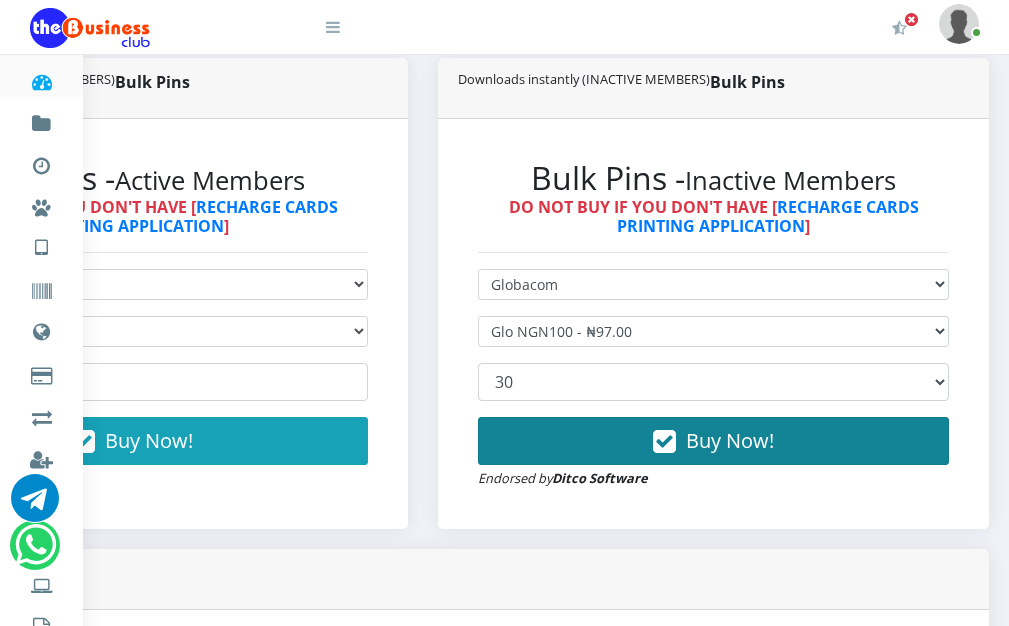 click on "Buy Now!" at bounding box center (713, 441) 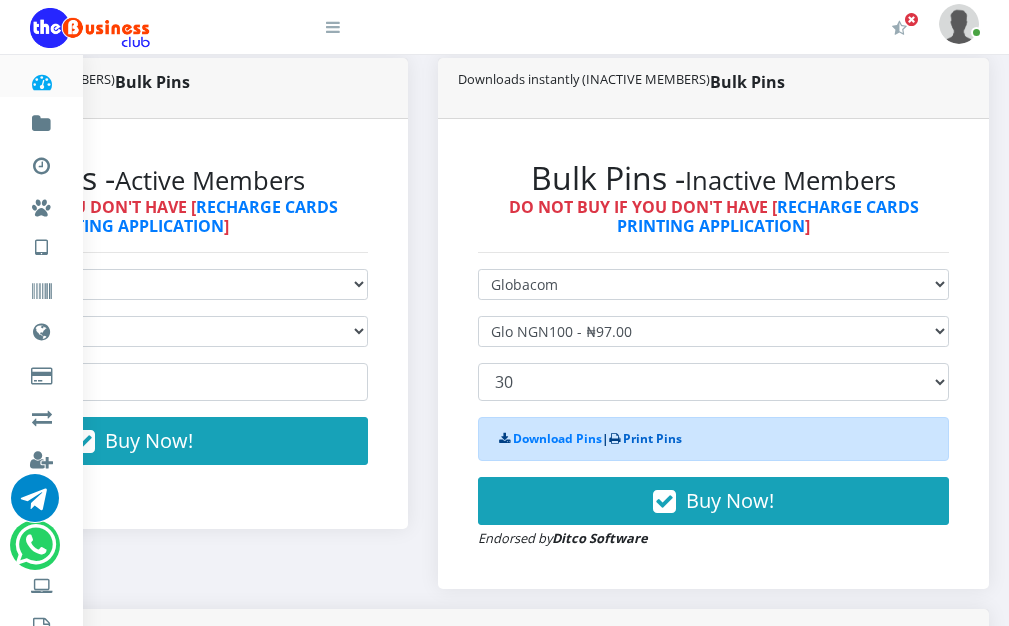 click on "Print Pins" at bounding box center (652, 438) 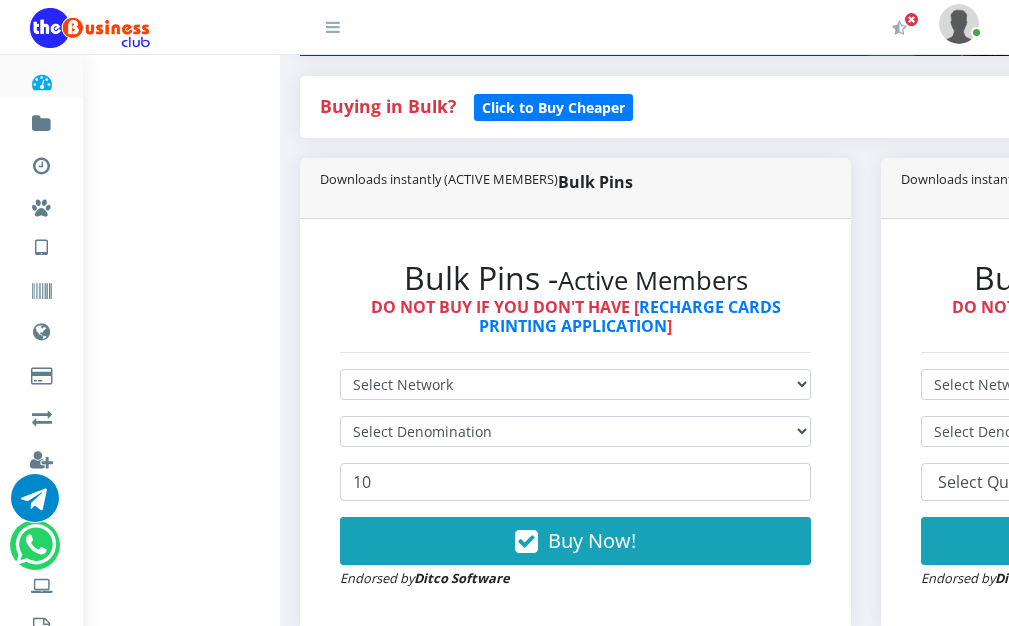 scroll, scrollTop: 400, scrollLeft: 0, axis: vertical 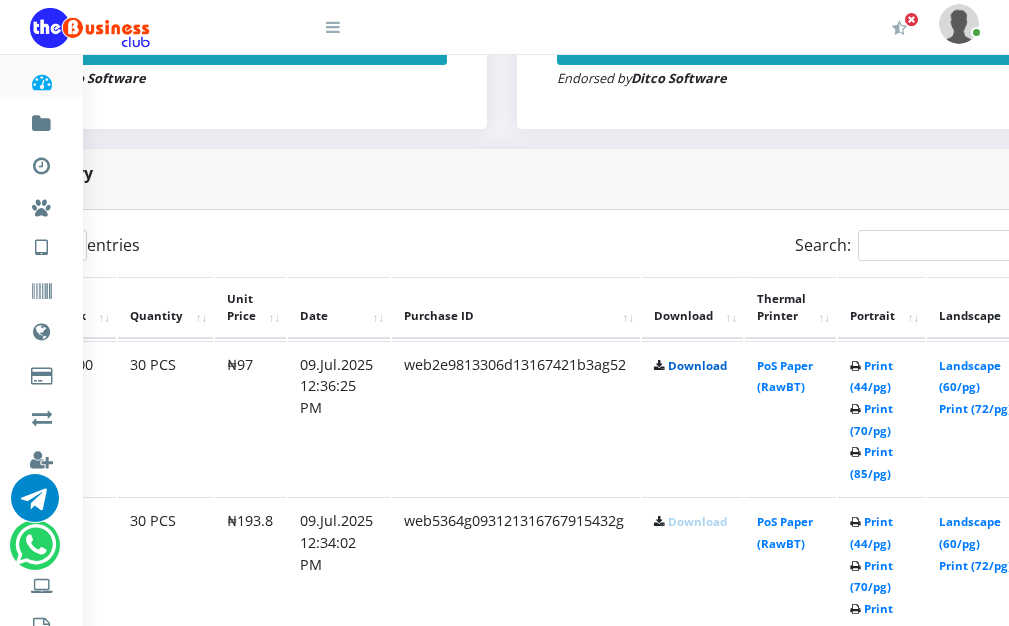 click on "Download" at bounding box center (697, 365) 